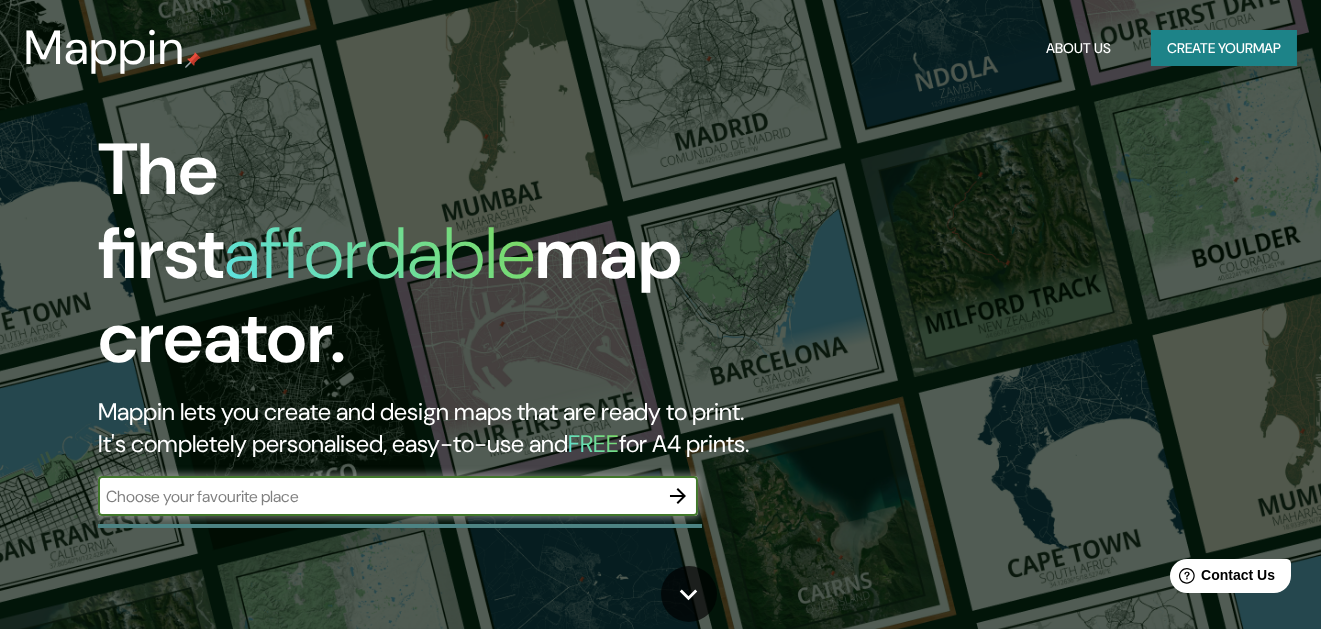scroll, scrollTop: 0, scrollLeft: 0, axis: both 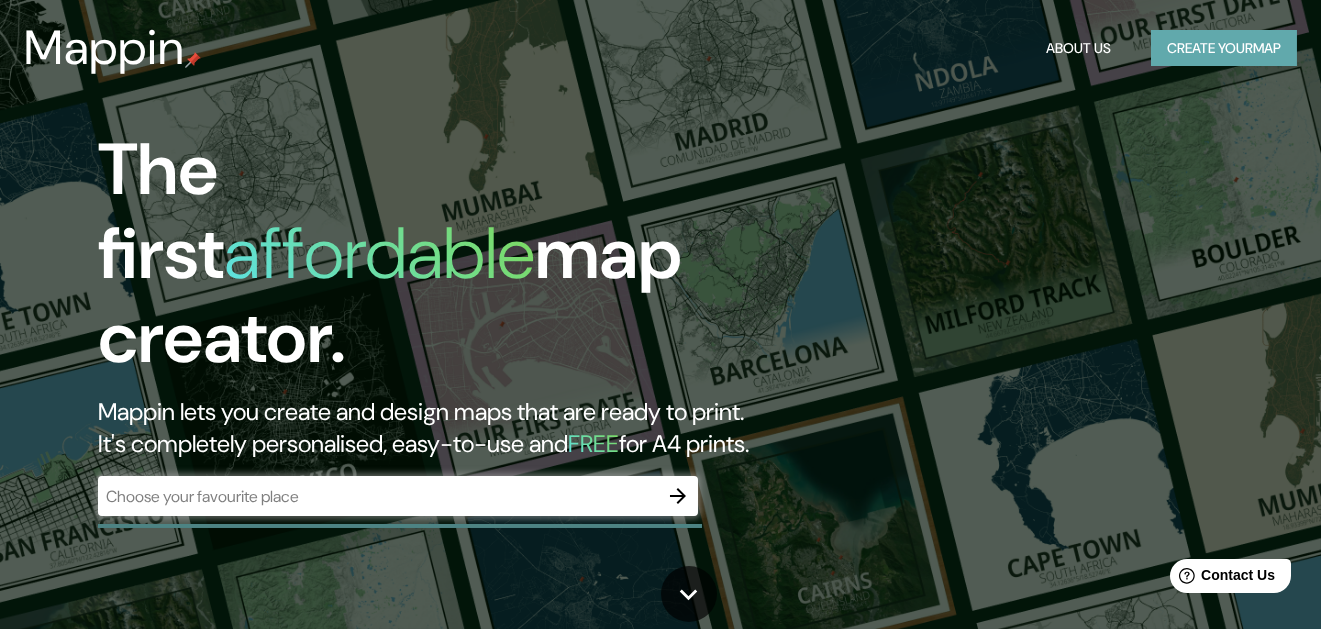 click on "Create your   map" at bounding box center (1224, 48) 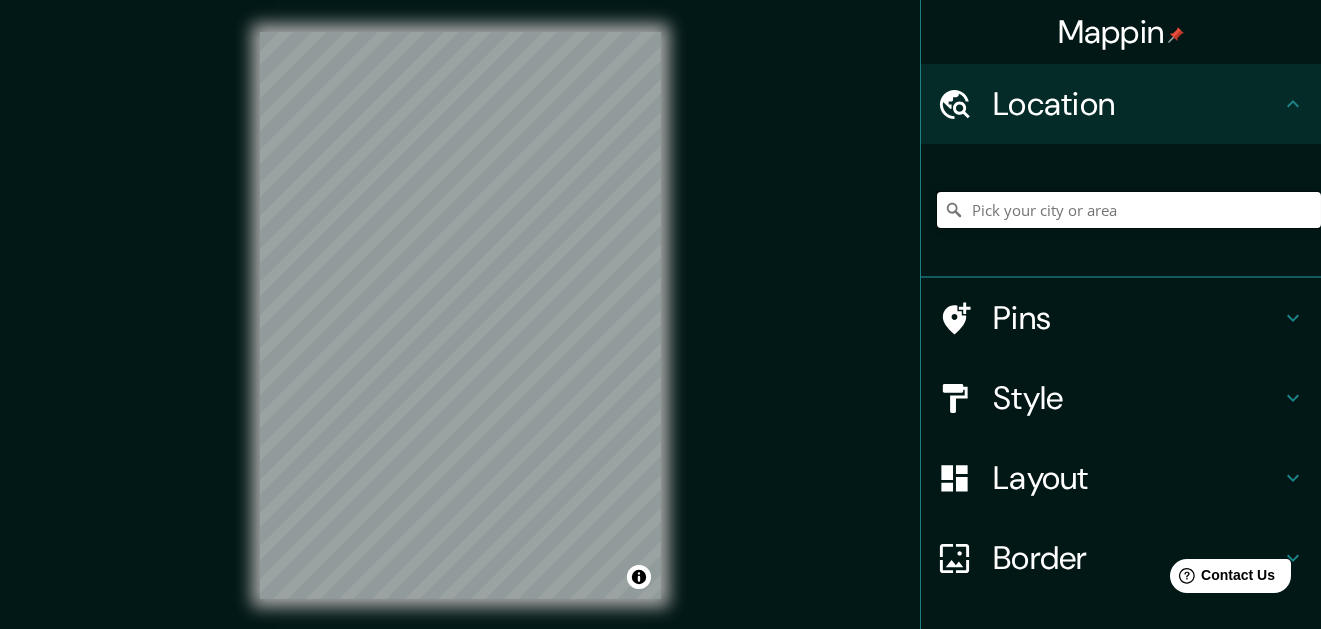 click at bounding box center [1129, 210] 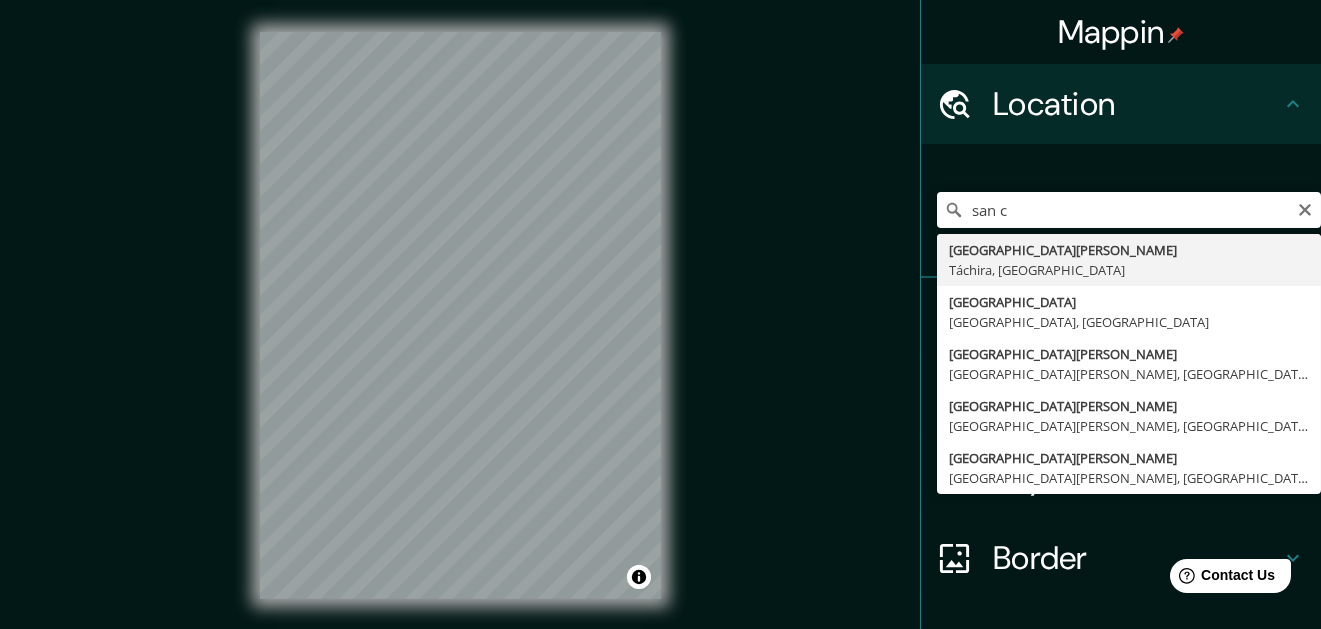 type on "San Cristóbal, Táchira, Venezuela" 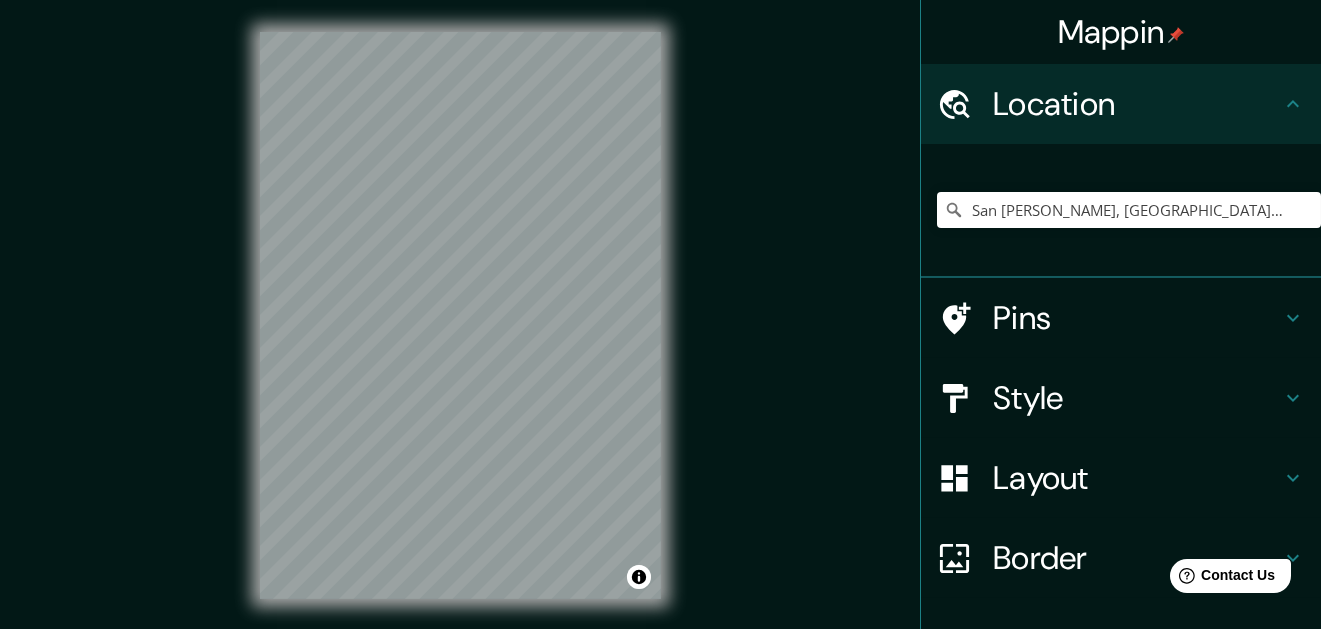 click on "© Mapbox   © OpenStreetMap   Improve this map" at bounding box center [460, 315] 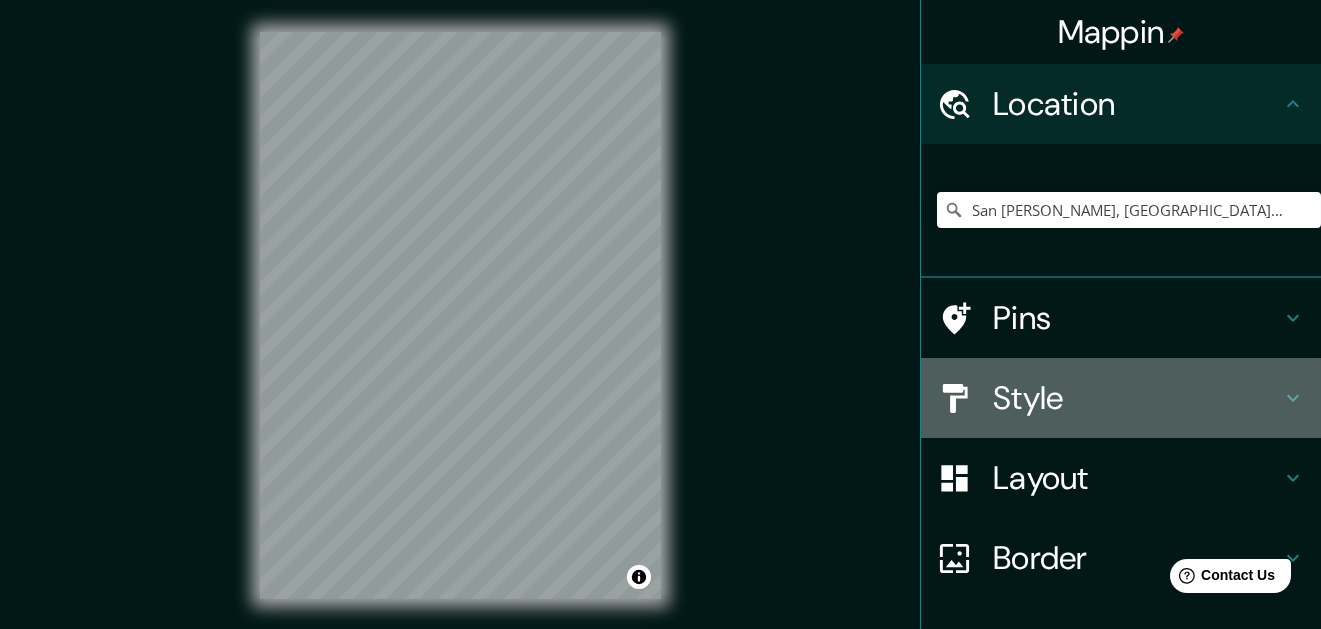 click on "Style" at bounding box center (1137, 398) 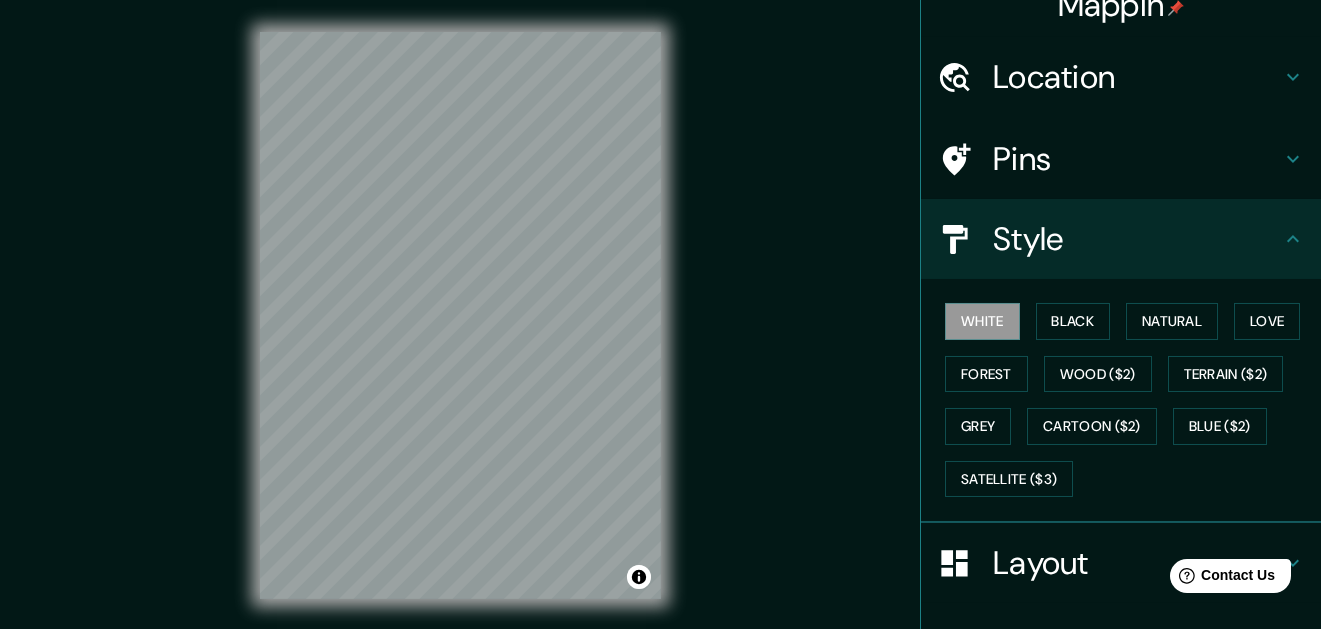 scroll, scrollTop: 100, scrollLeft: 0, axis: vertical 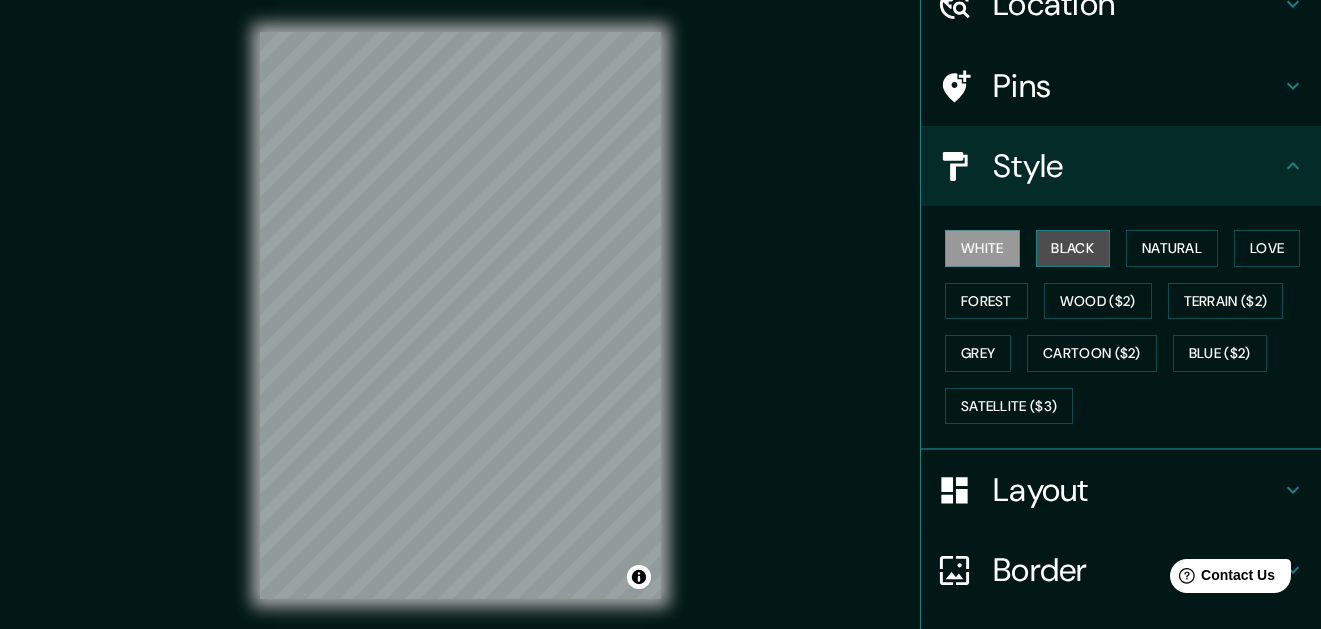click on "Black" at bounding box center (1073, 248) 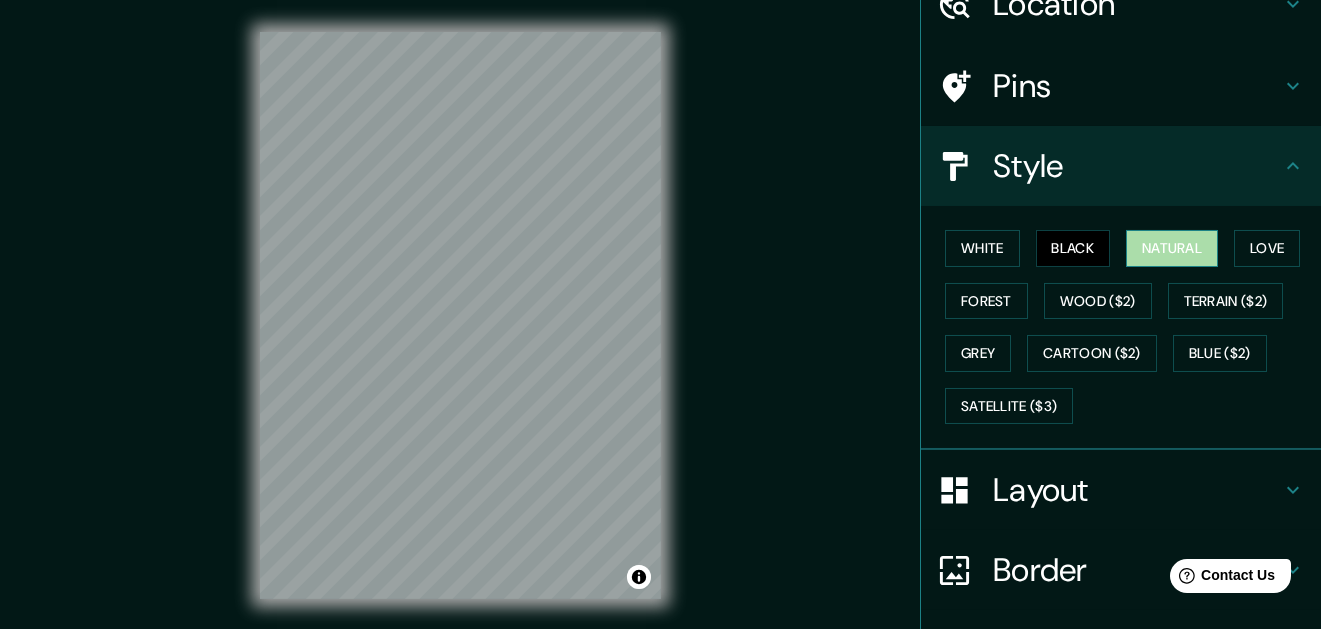 click on "Natural" at bounding box center (1172, 248) 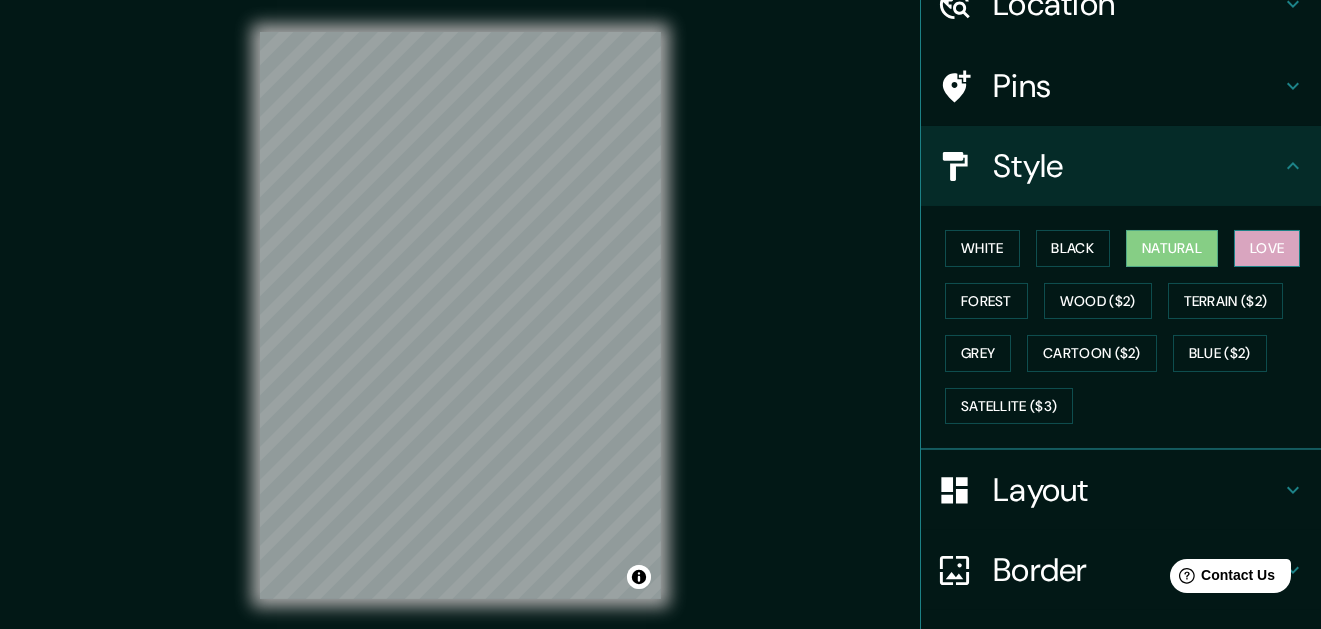 click on "Love" at bounding box center (1267, 248) 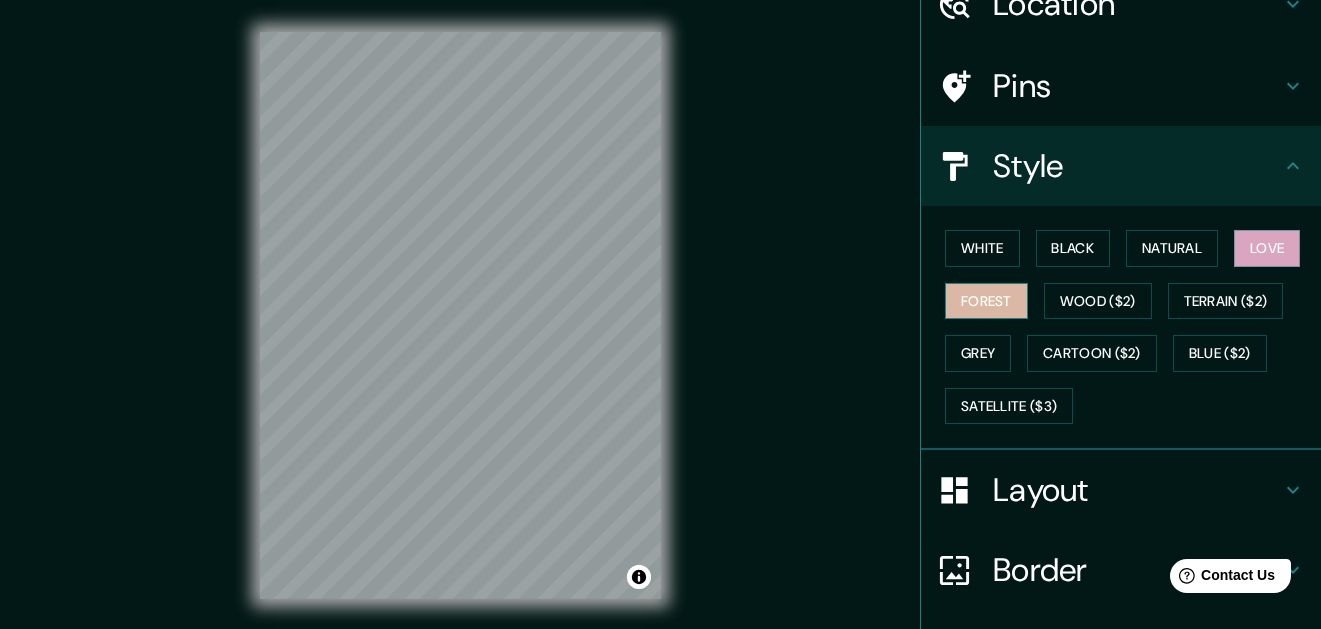 click on "Forest" at bounding box center (986, 301) 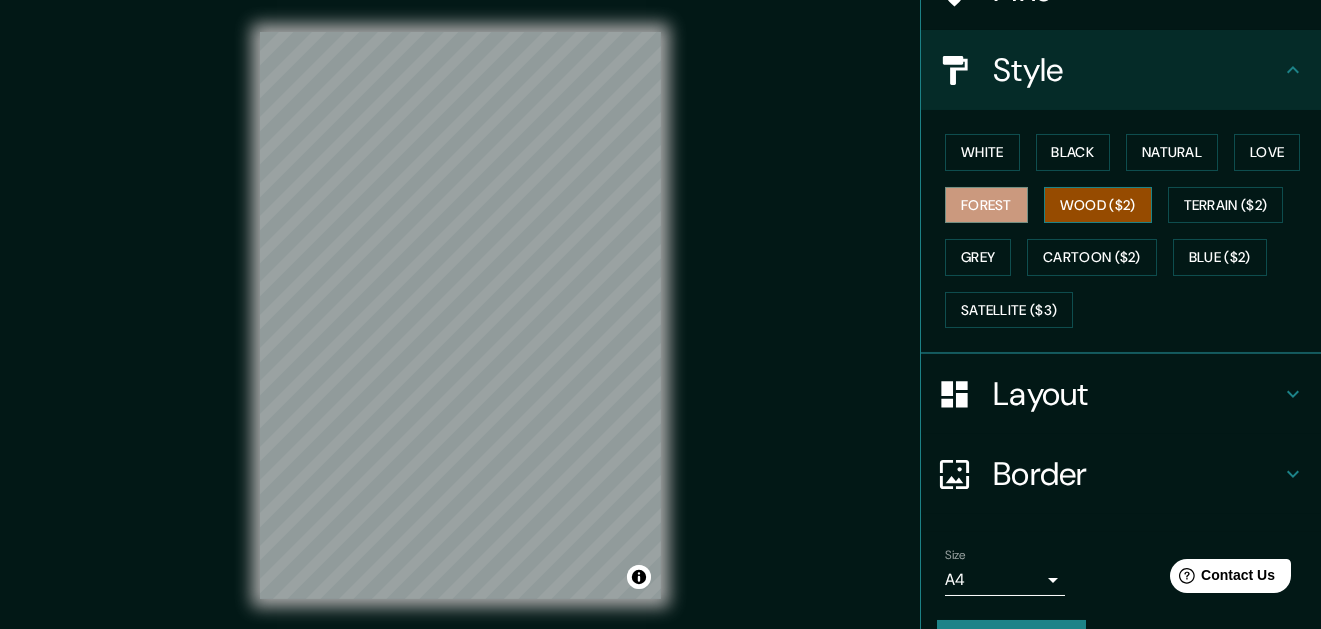scroll, scrollTop: 200, scrollLeft: 0, axis: vertical 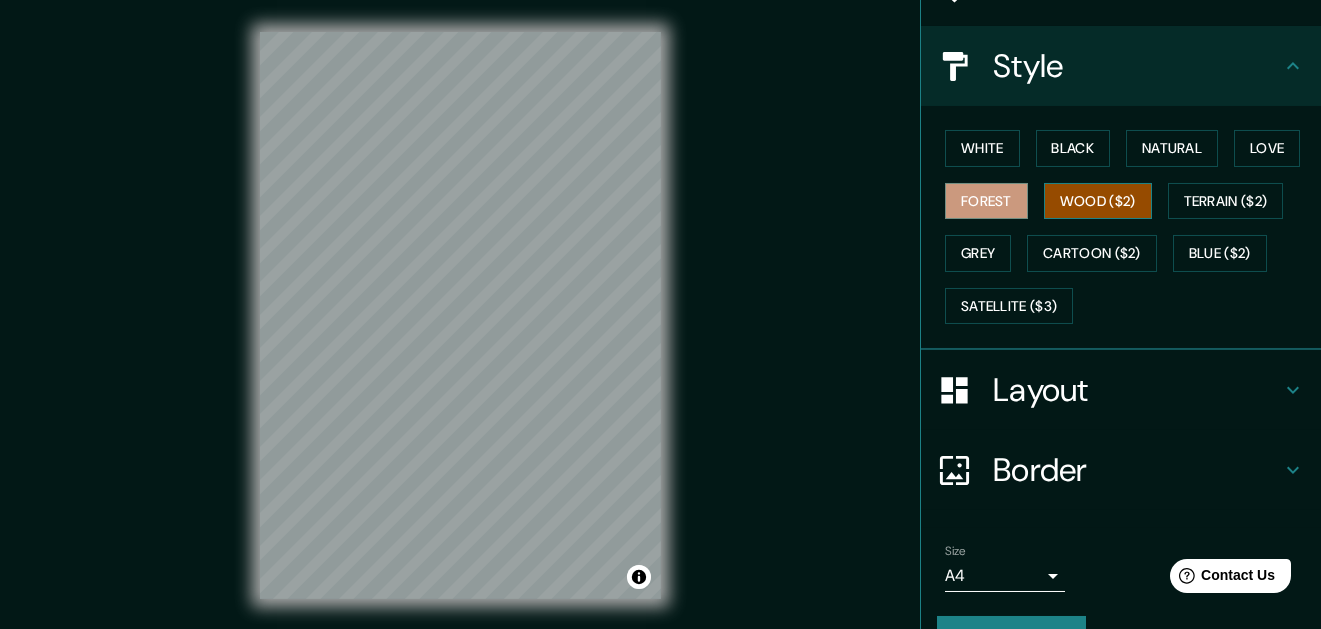 click on "Wood ($2)" at bounding box center (1098, 201) 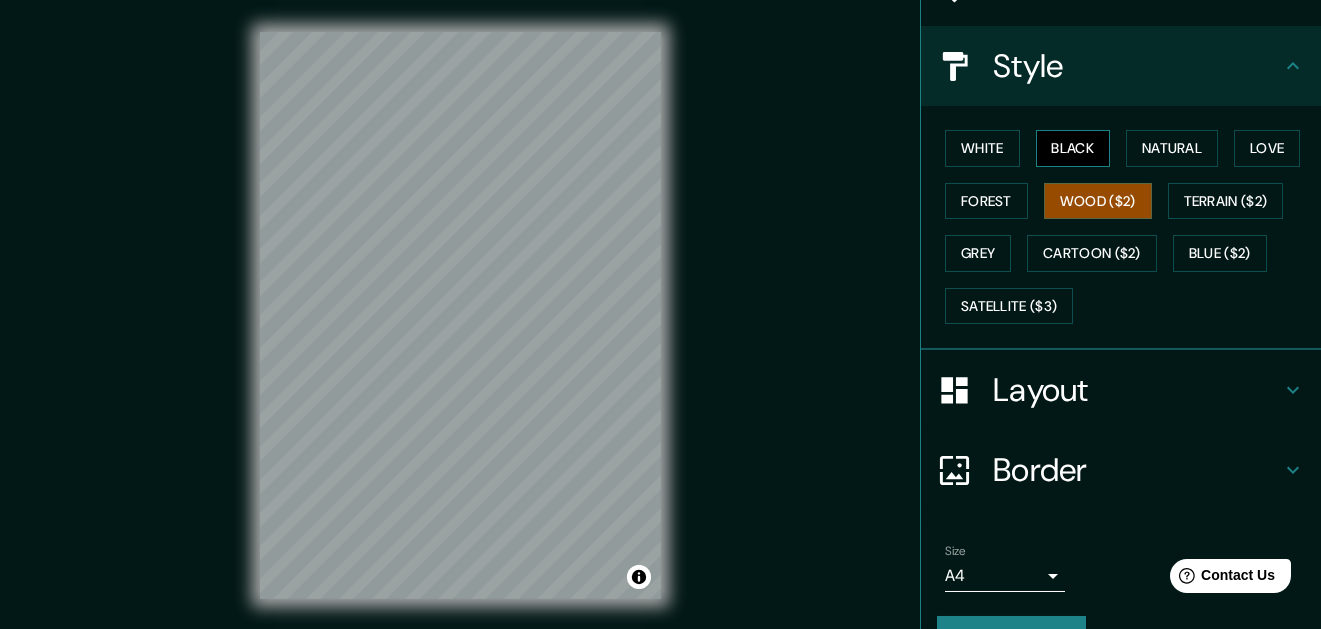 click on "Black" at bounding box center (1073, 148) 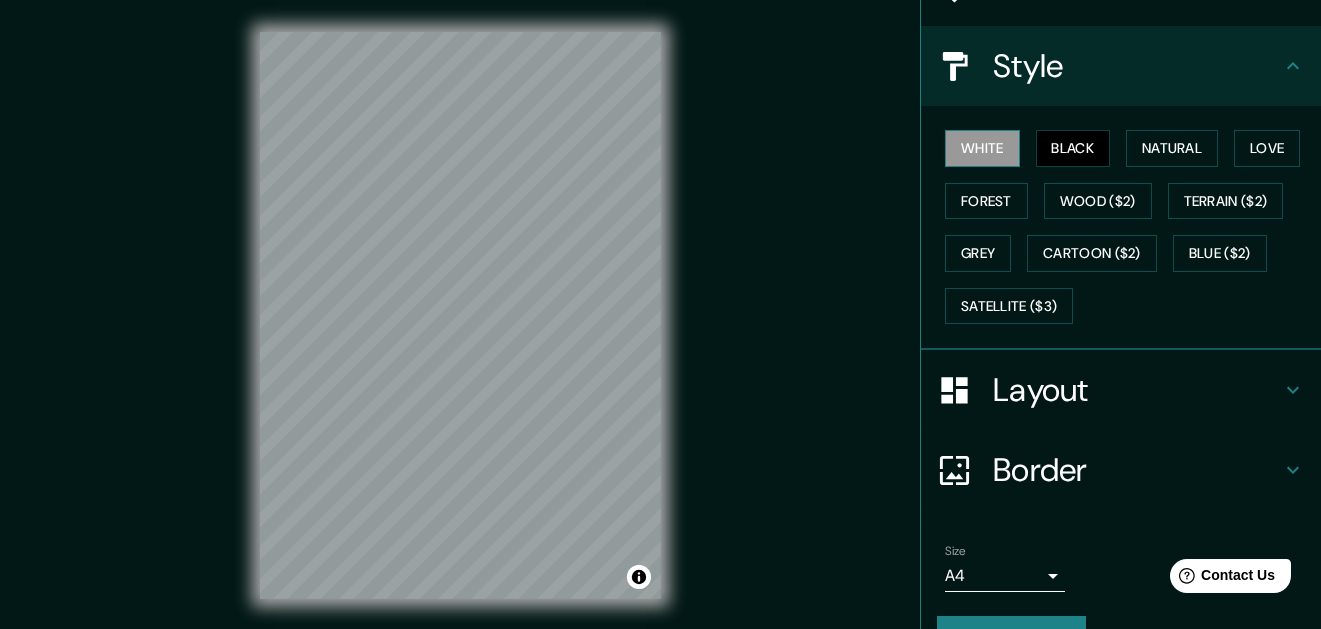 click on "White" at bounding box center (982, 148) 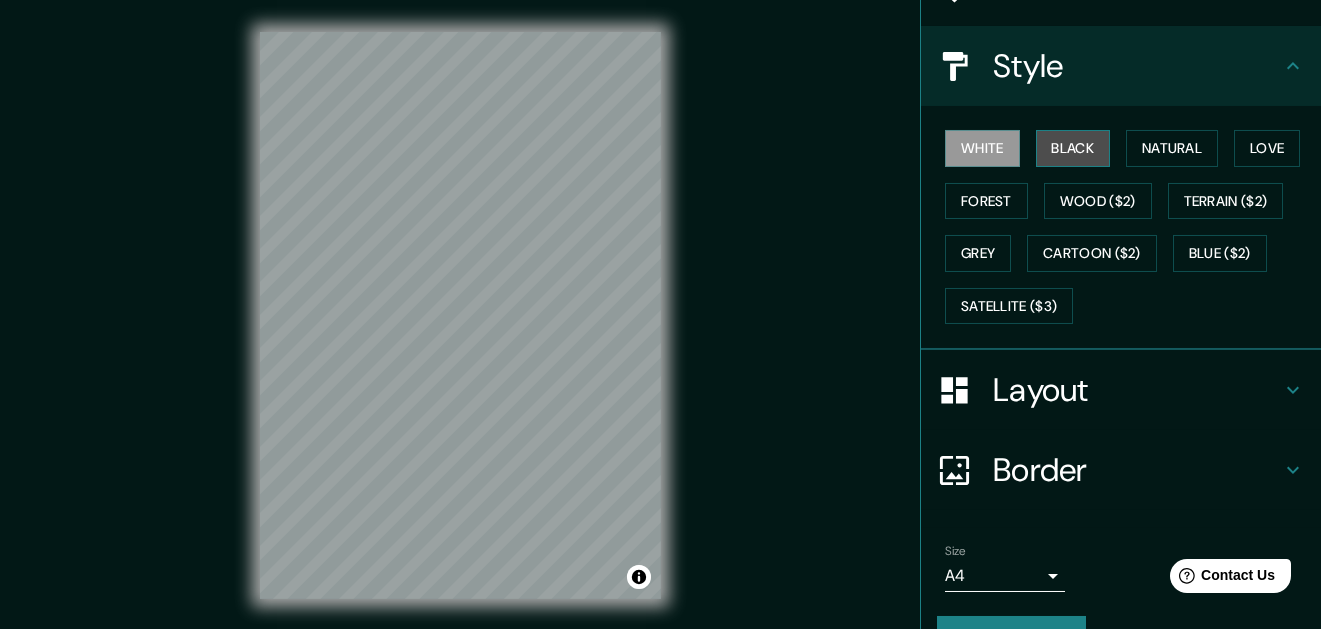 click on "Black" at bounding box center [1073, 148] 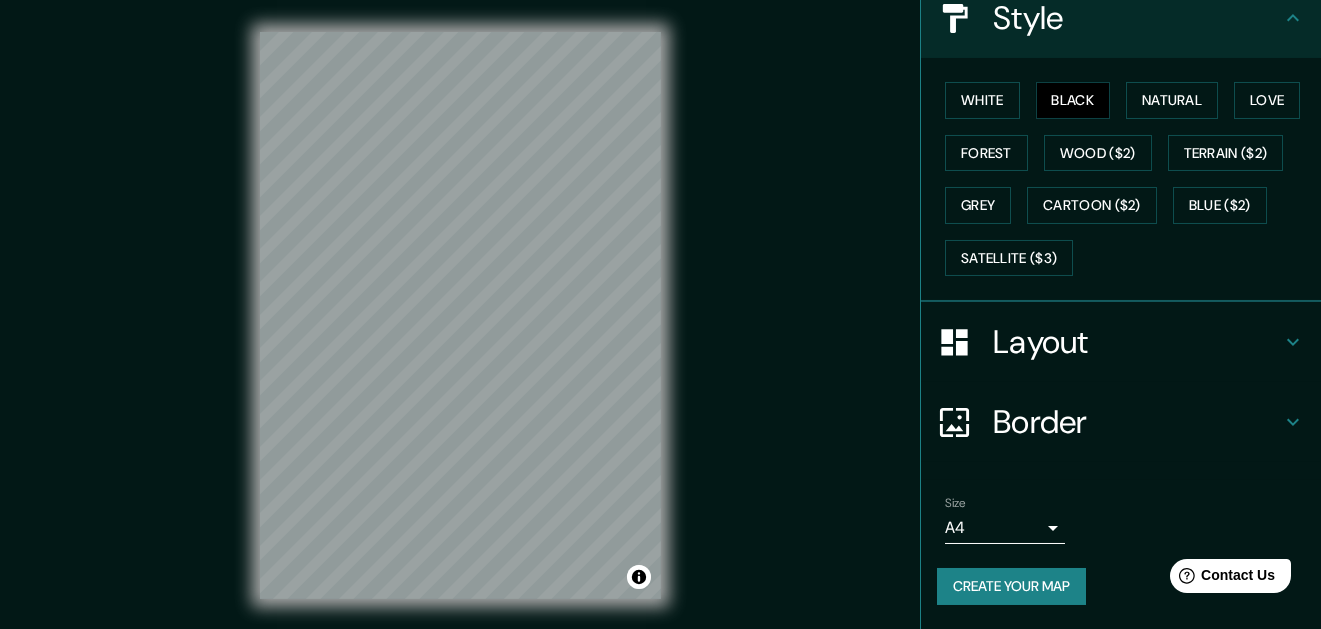 scroll, scrollTop: 493, scrollLeft: 0, axis: vertical 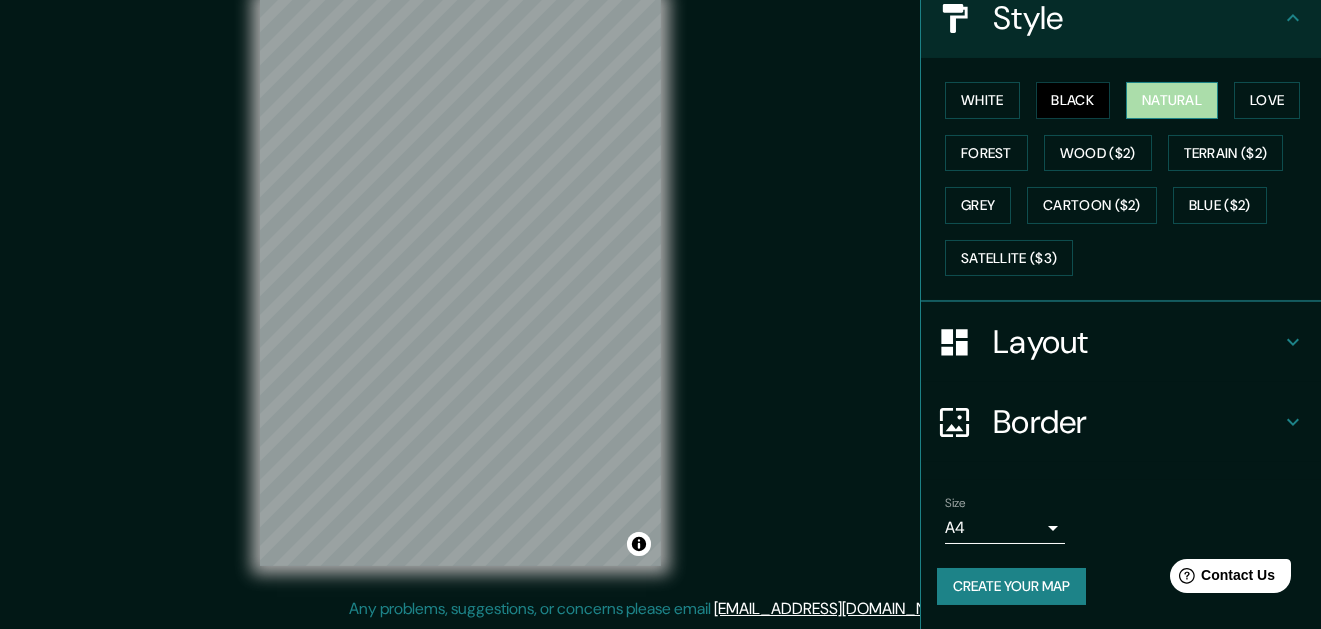 click on "Natural" at bounding box center (1172, 100) 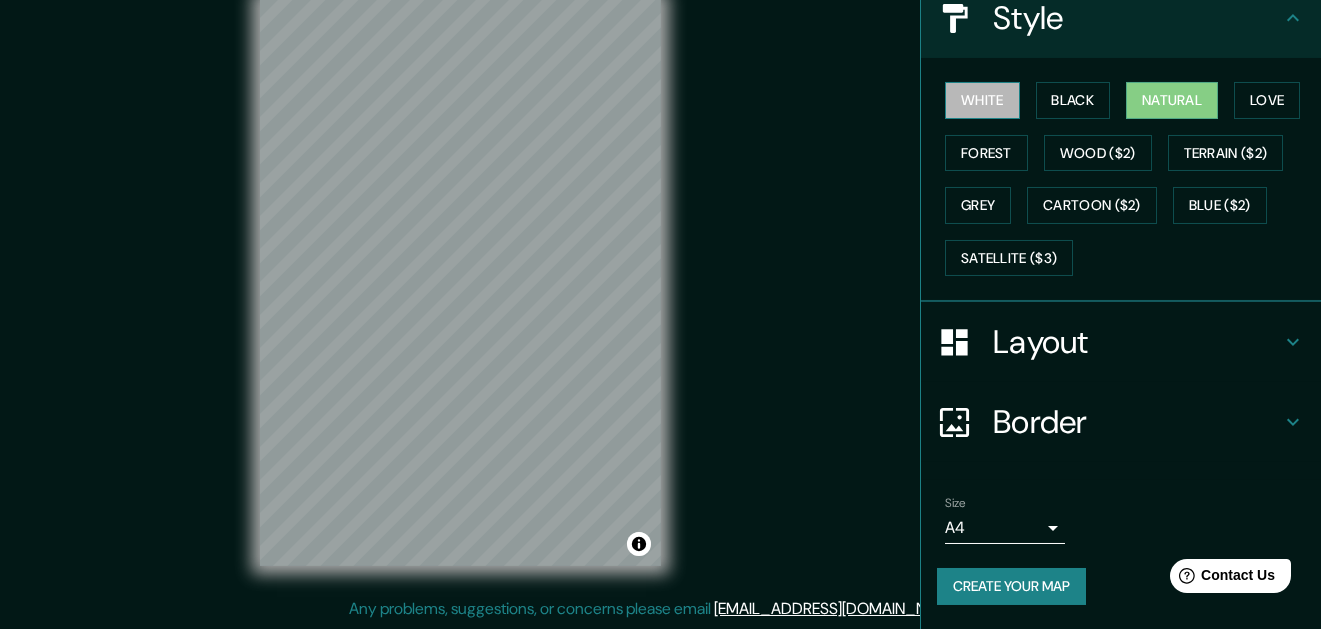 click on "White" at bounding box center (982, 100) 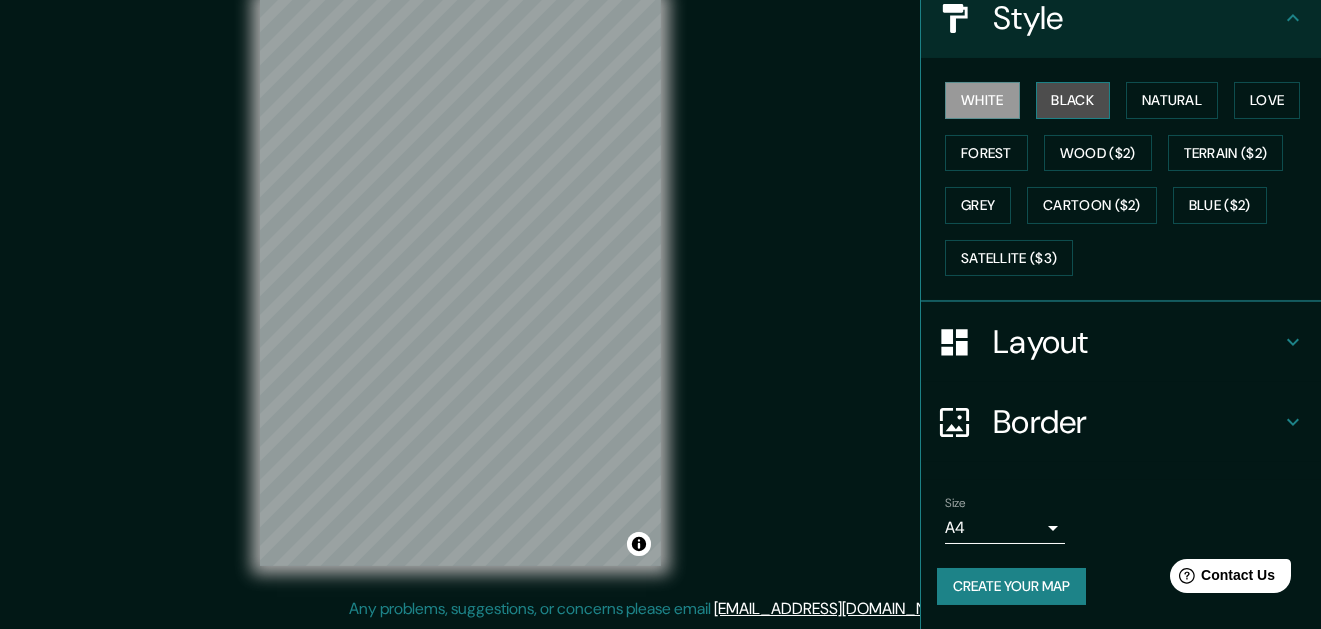 click on "Black" at bounding box center (1073, 100) 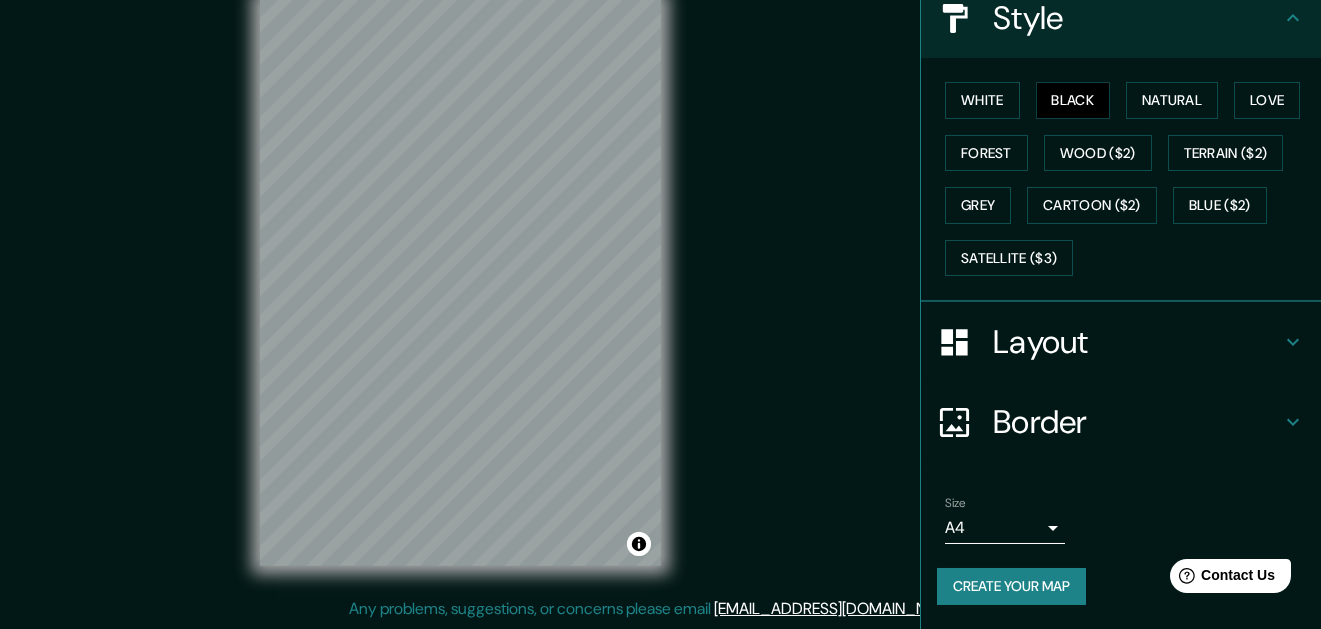 scroll, scrollTop: 493, scrollLeft: 0, axis: vertical 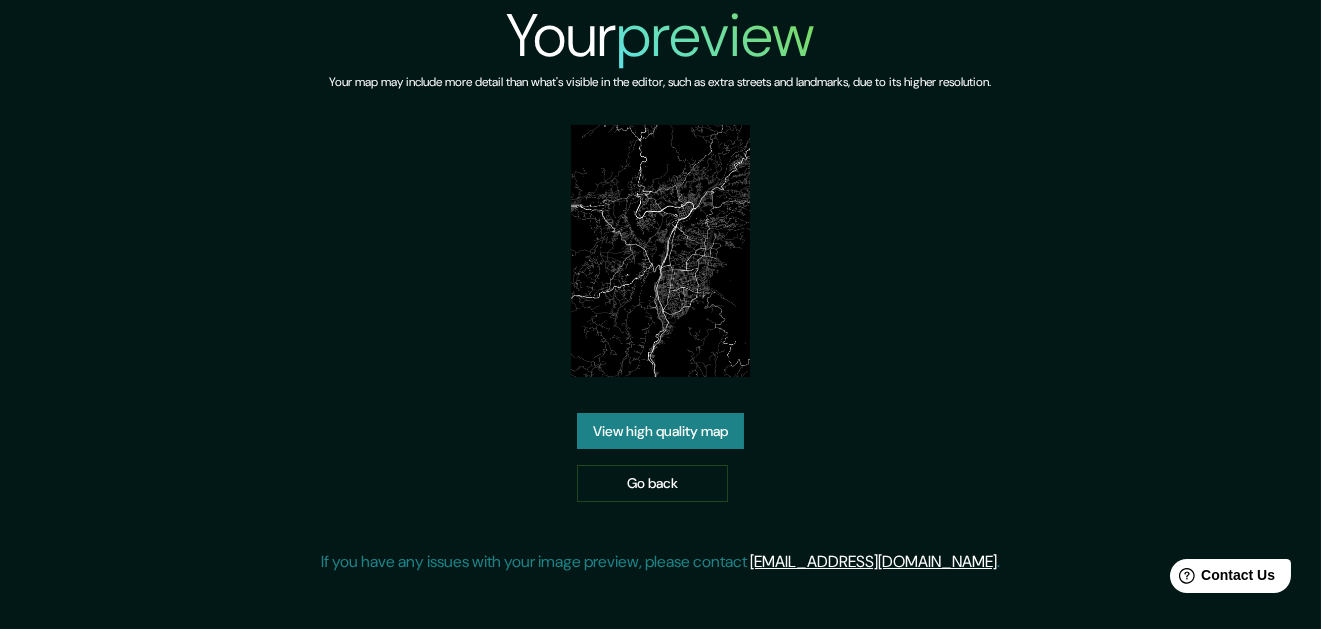 click on "Your  preview Your map may include more detail than what's visible in the editor, such as extra streets and landmarks, due to its higher resolution. View high quality map Go back If you have any issues with your image preview, please contact    help@mappin.pro ." at bounding box center (660, 295) 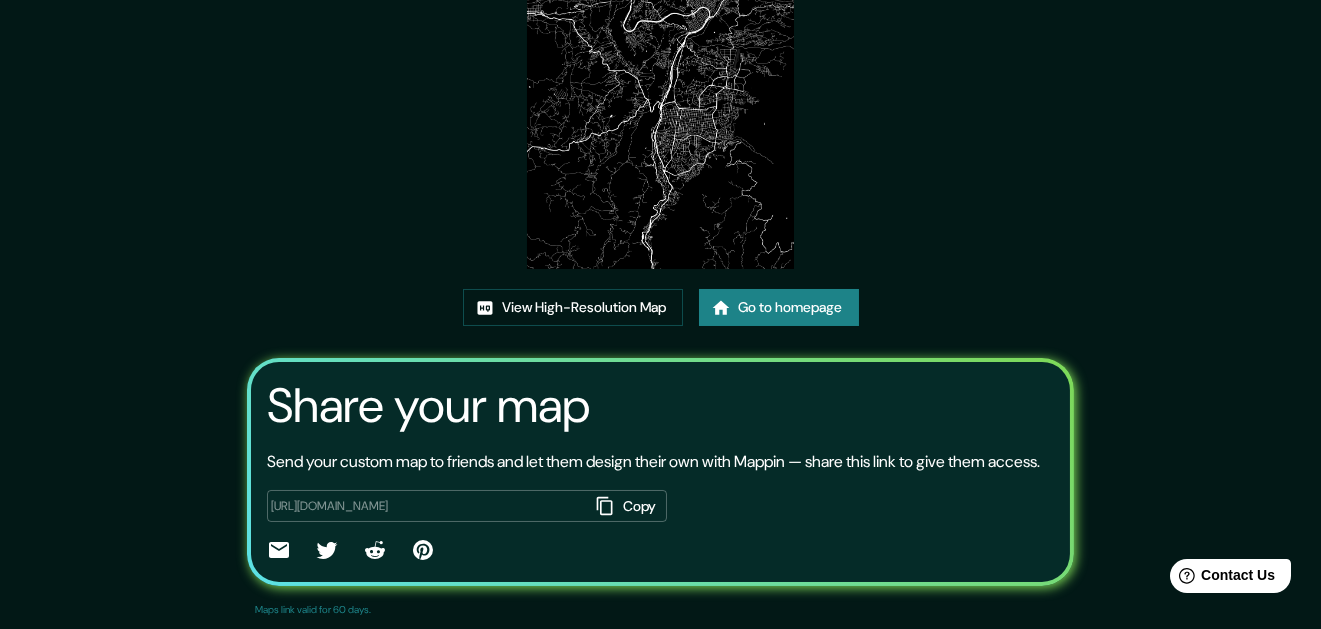 scroll, scrollTop: 200, scrollLeft: 0, axis: vertical 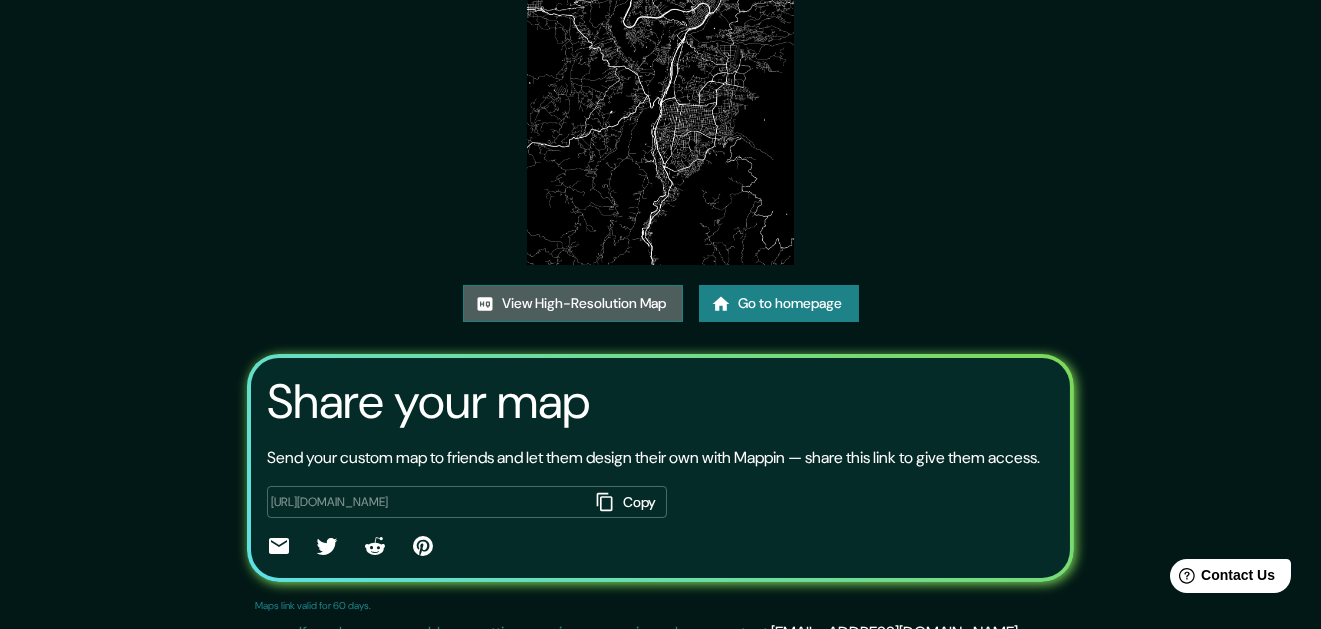 click on "View High-Resolution Map" at bounding box center [573, 303] 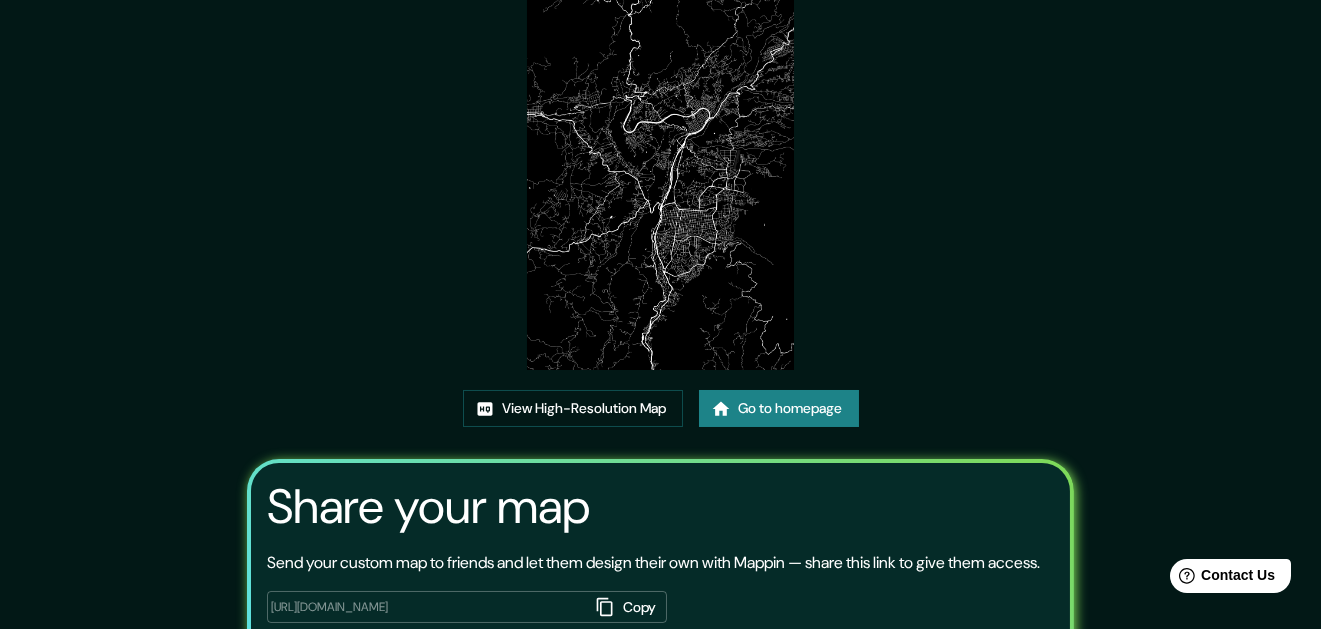 scroll, scrollTop: 94, scrollLeft: 0, axis: vertical 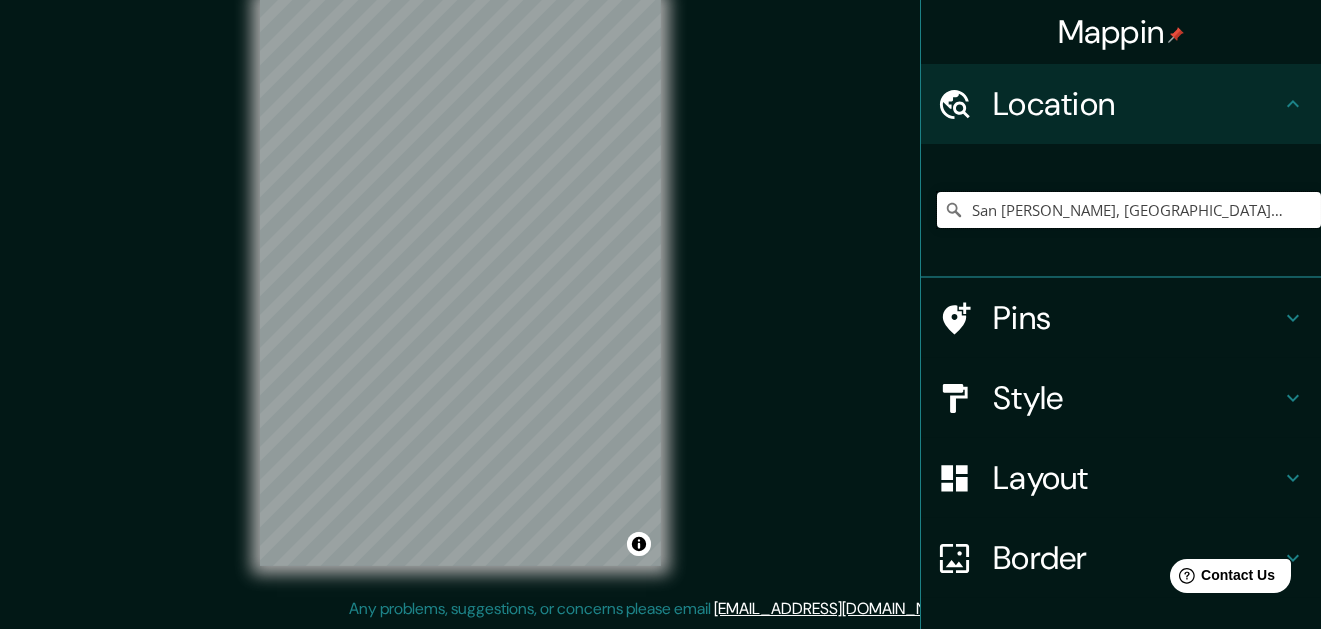 click on "San [PERSON_NAME], [GEOGRAPHIC_DATA], [GEOGRAPHIC_DATA]" at bounding box center [1129, 210] 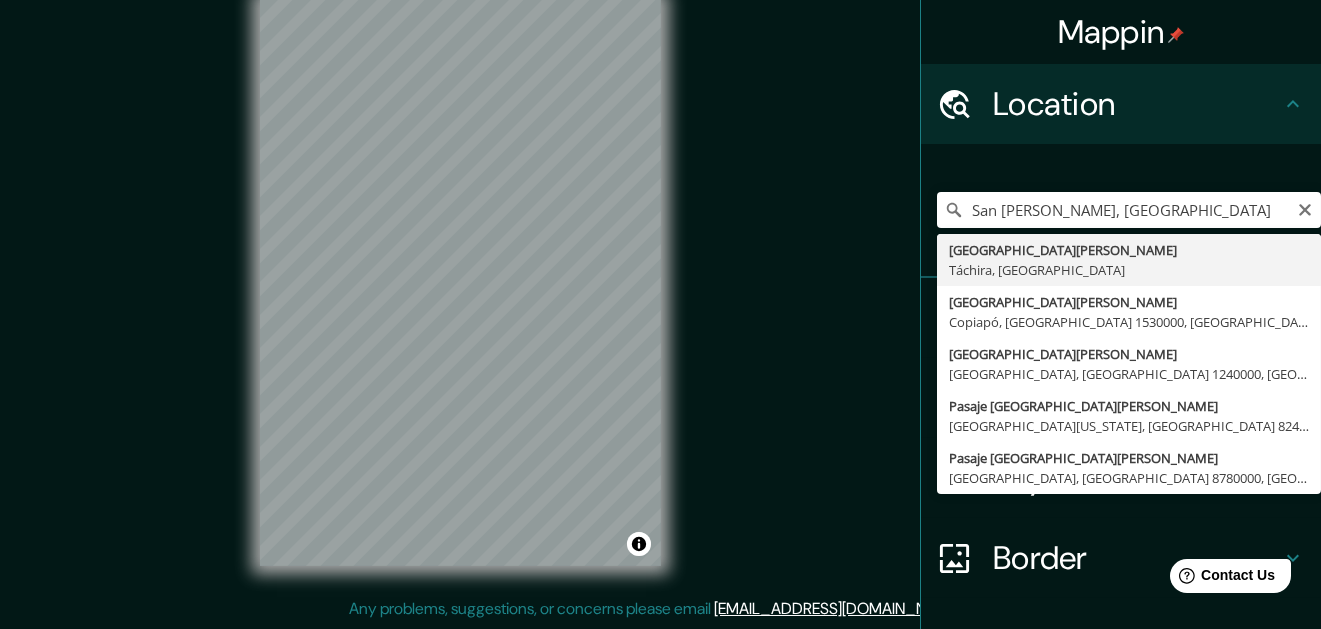 type on "San [PERSON_NAME], [GEOGRAPHIC_DATA], [GEOGRAPHIC_DATA]" 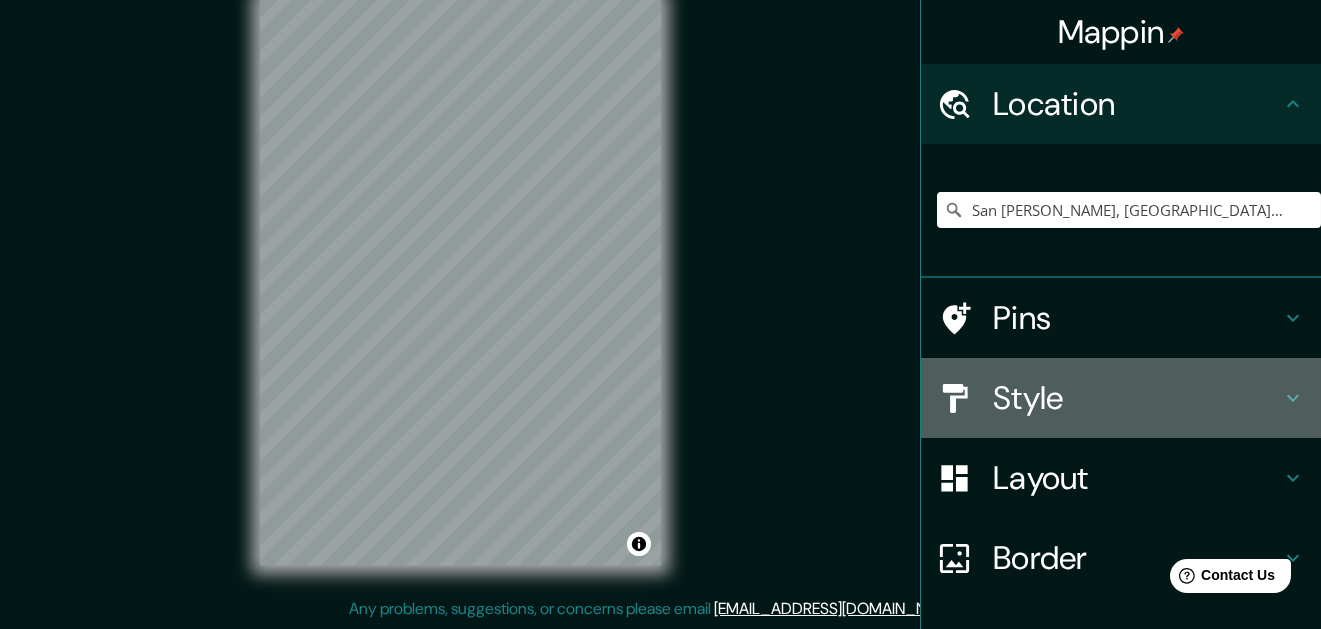 click on "Style" at bounding box center (1137, 398) 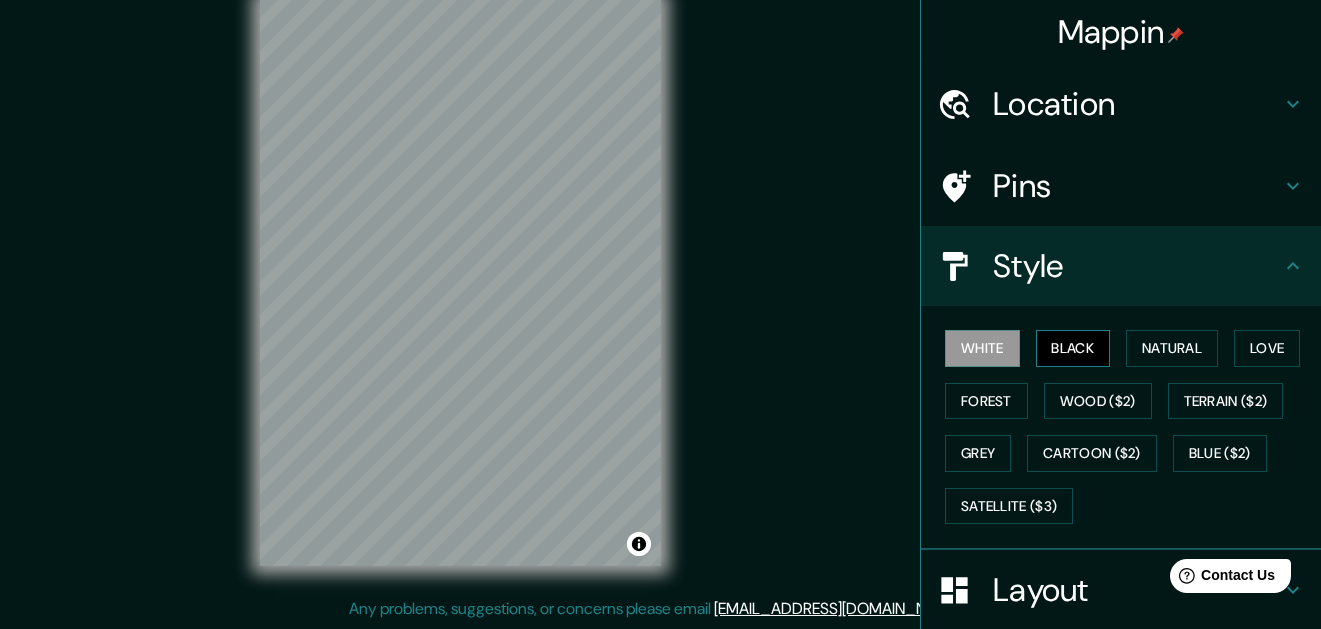 click on "Black" at bounding box center [1073, 348] 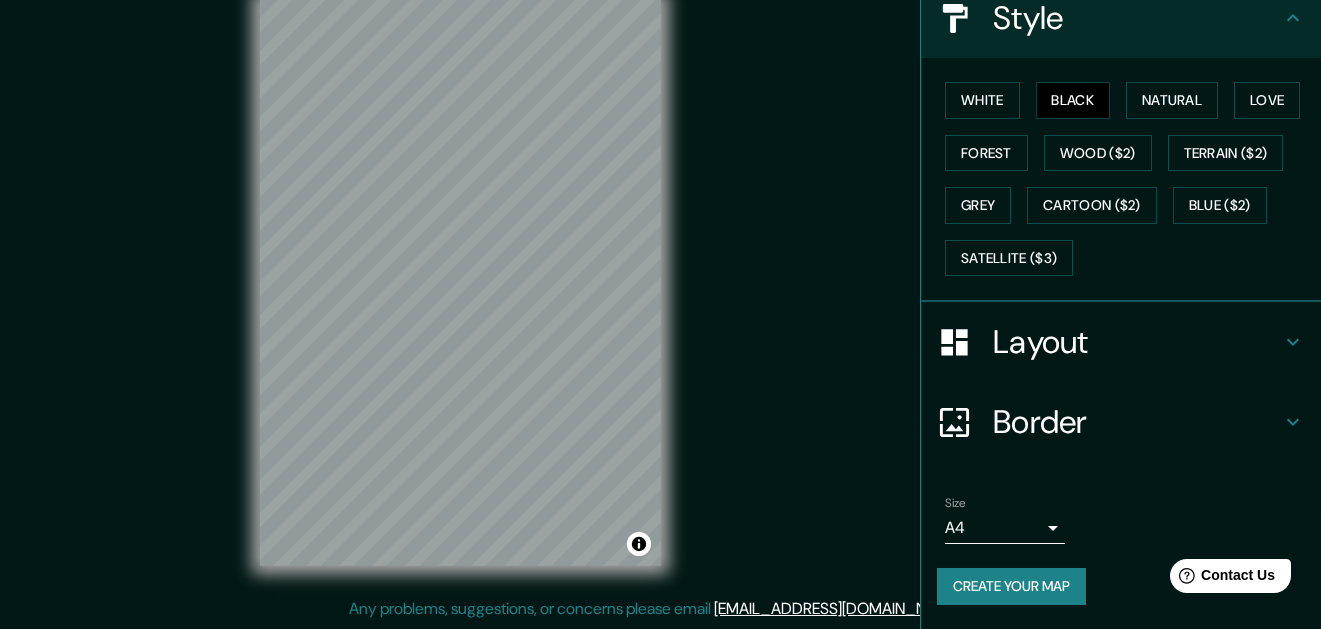 scroll, scrollTop: 493, scrollLeft: 0, axis: vertical 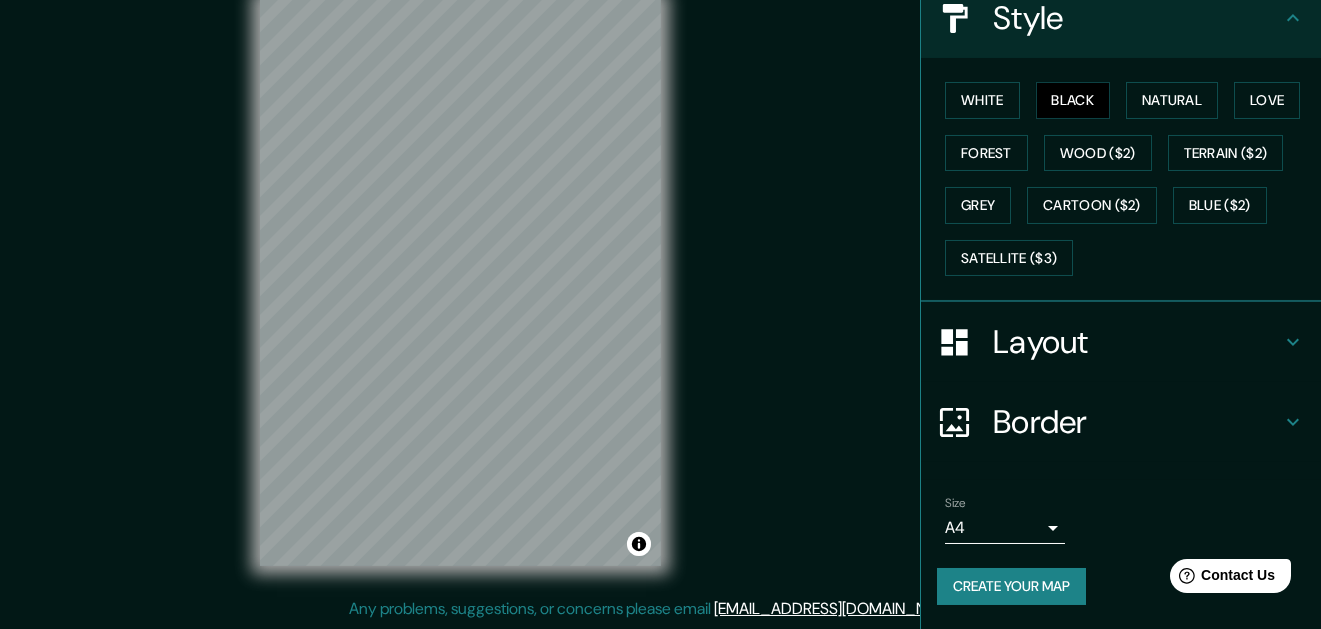 click on "Border" at bounding box center [1137, 422] 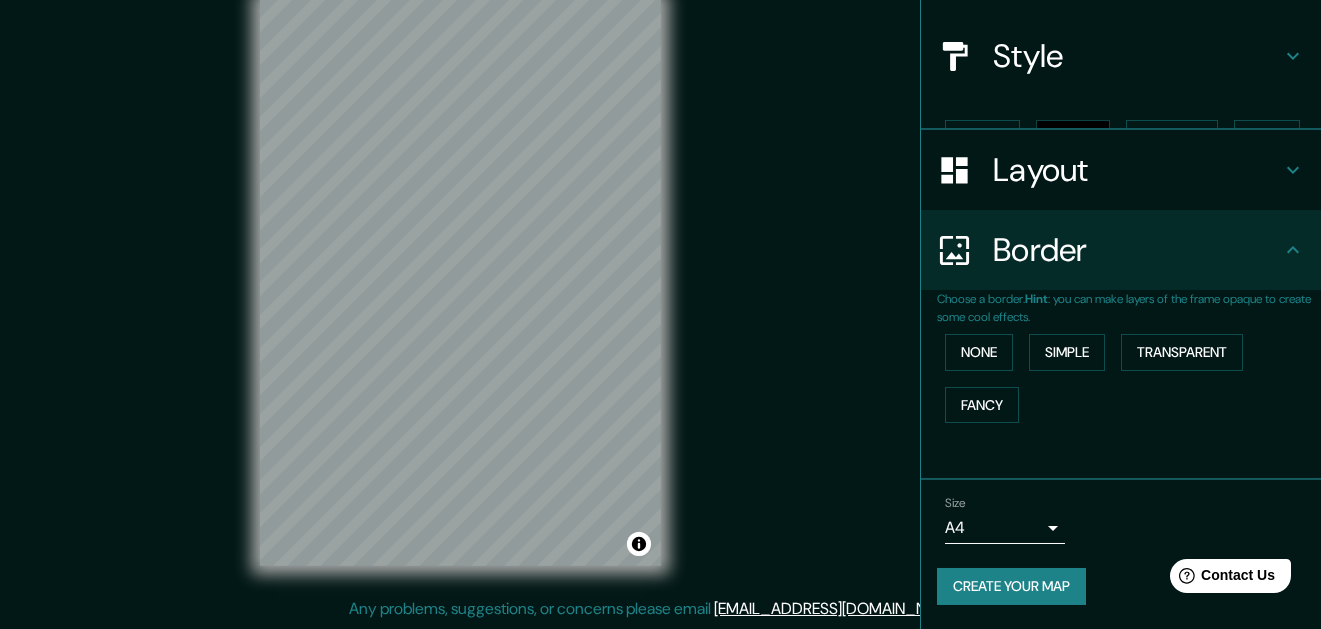 scroll, scrollTop: 326, scrollLeft: 0, axis: vertical 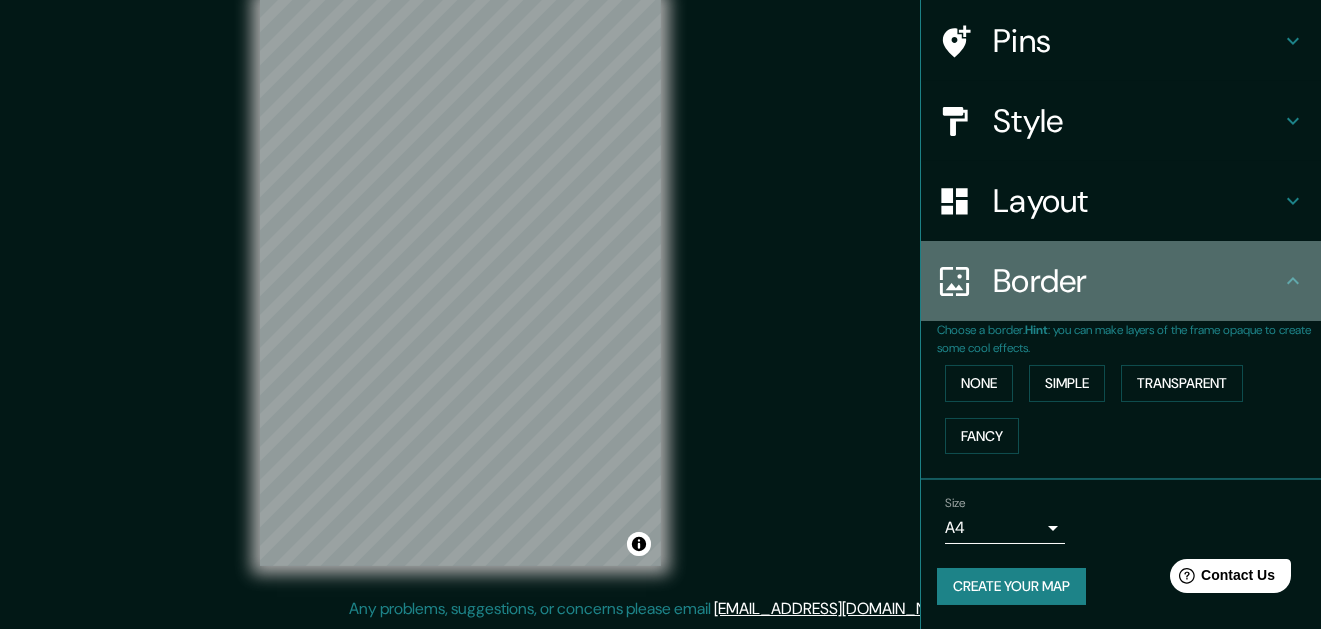 click on "Border" at bounding box center [1137, 281] 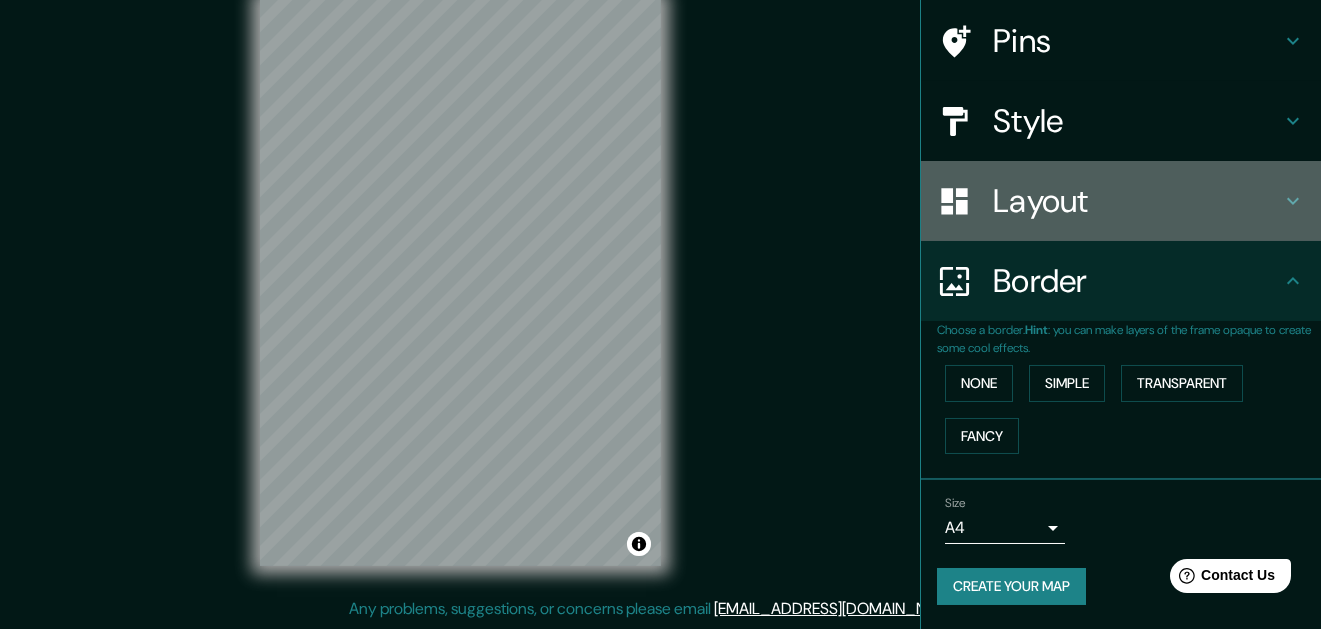 click on "Layout" at bounding box center (1121, 201) 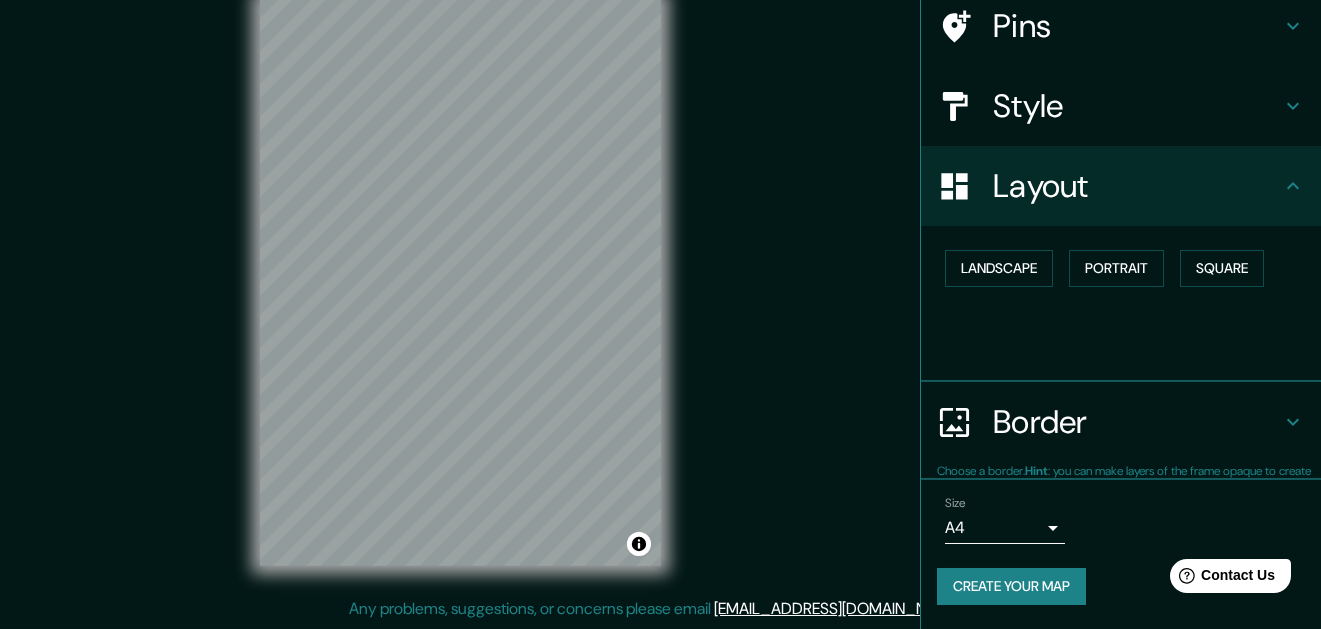 scroll, scrollTop: 310, scrollLeft: 0, axis: vertical 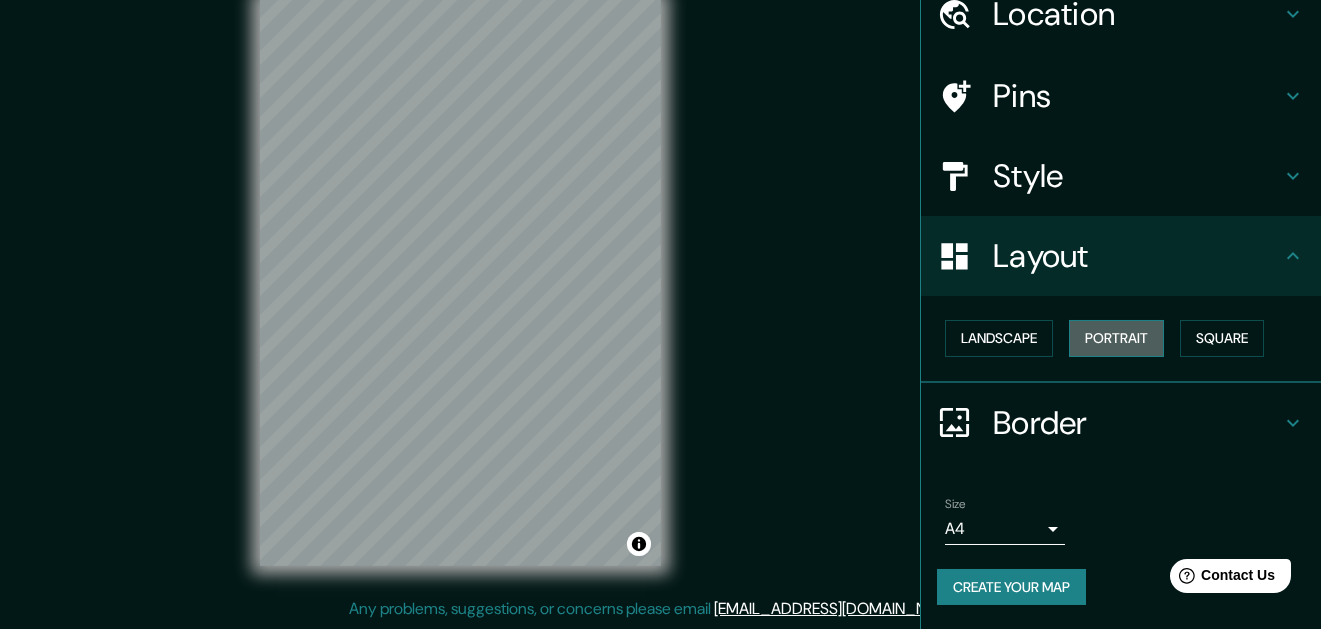 click on "Portrait" at bounding box center (1116, 338) 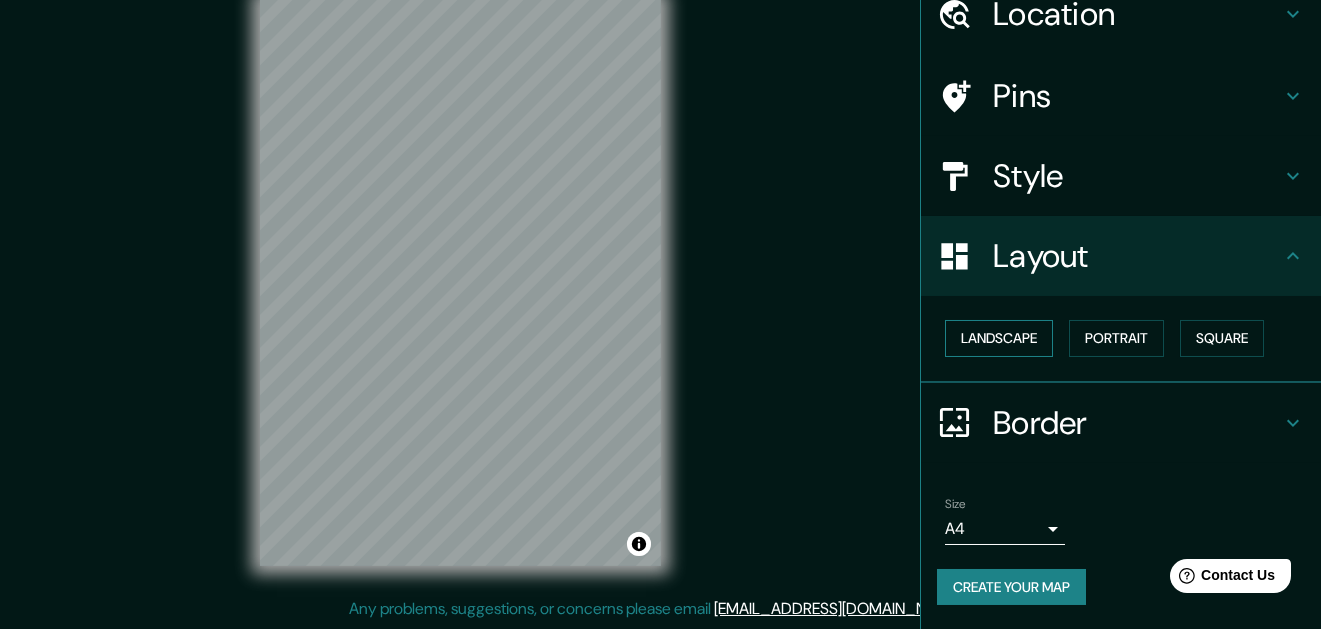 click on "Landscape" at bounding box center [999, 338] 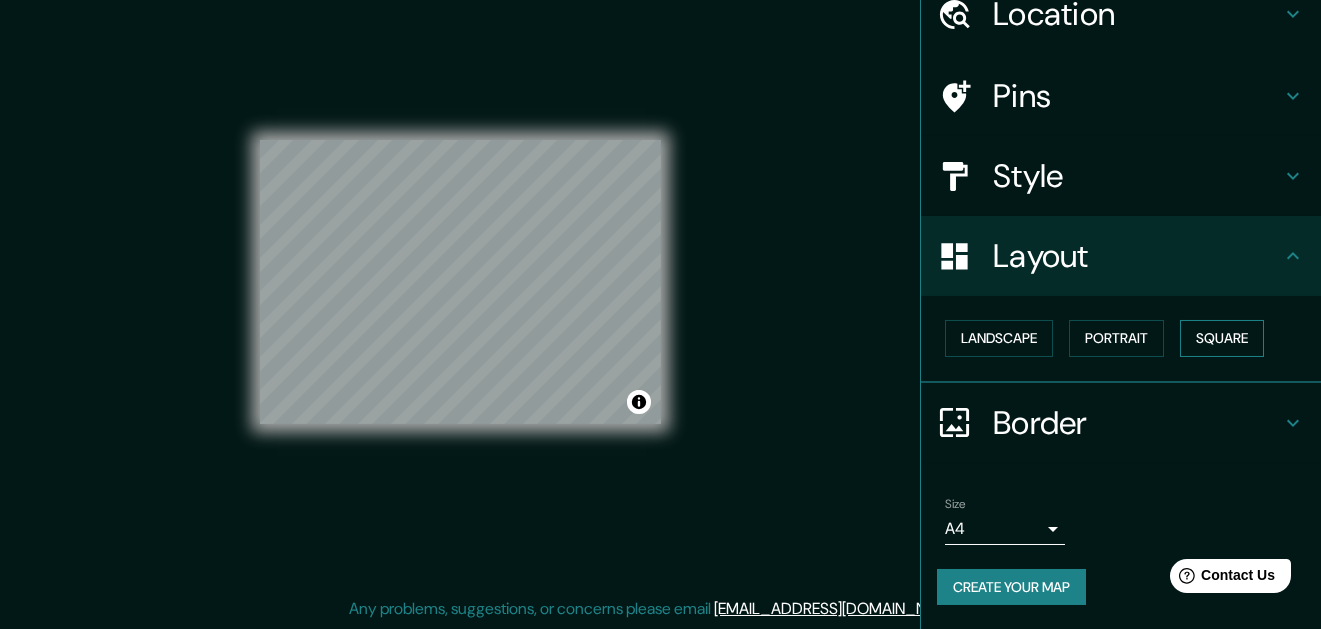 click on "Square" at bounding box center (1222, 338) 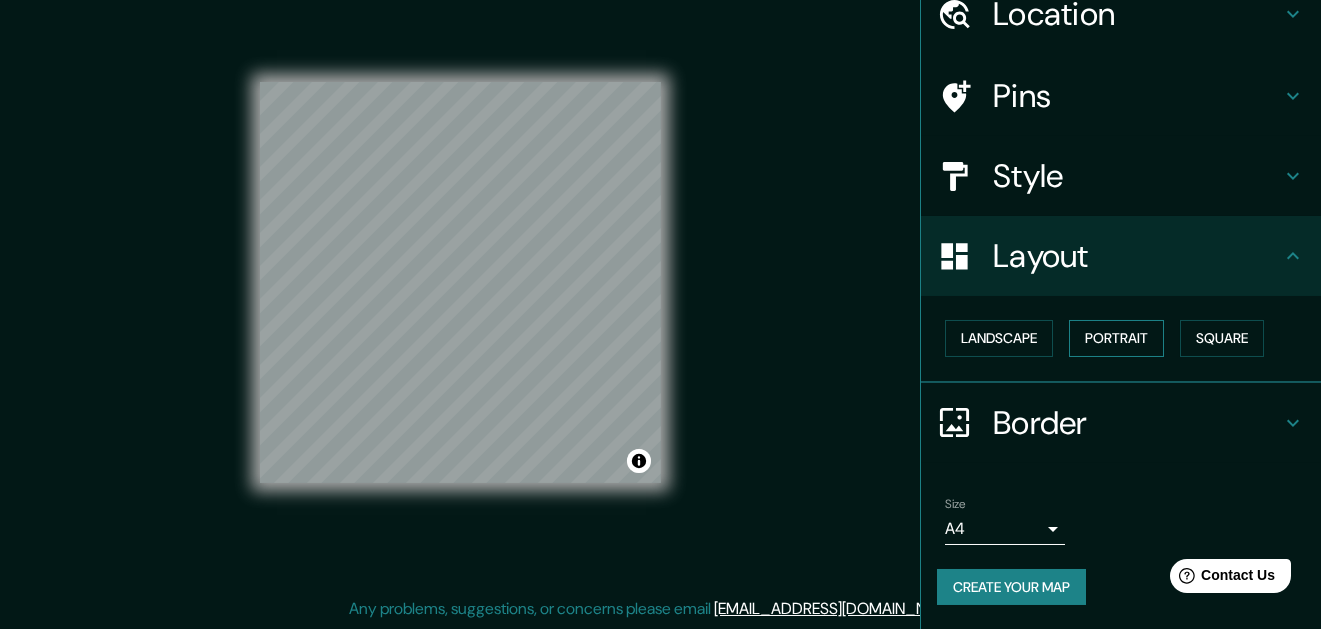 click on "Portrait" at bounding box center (1116, 338) 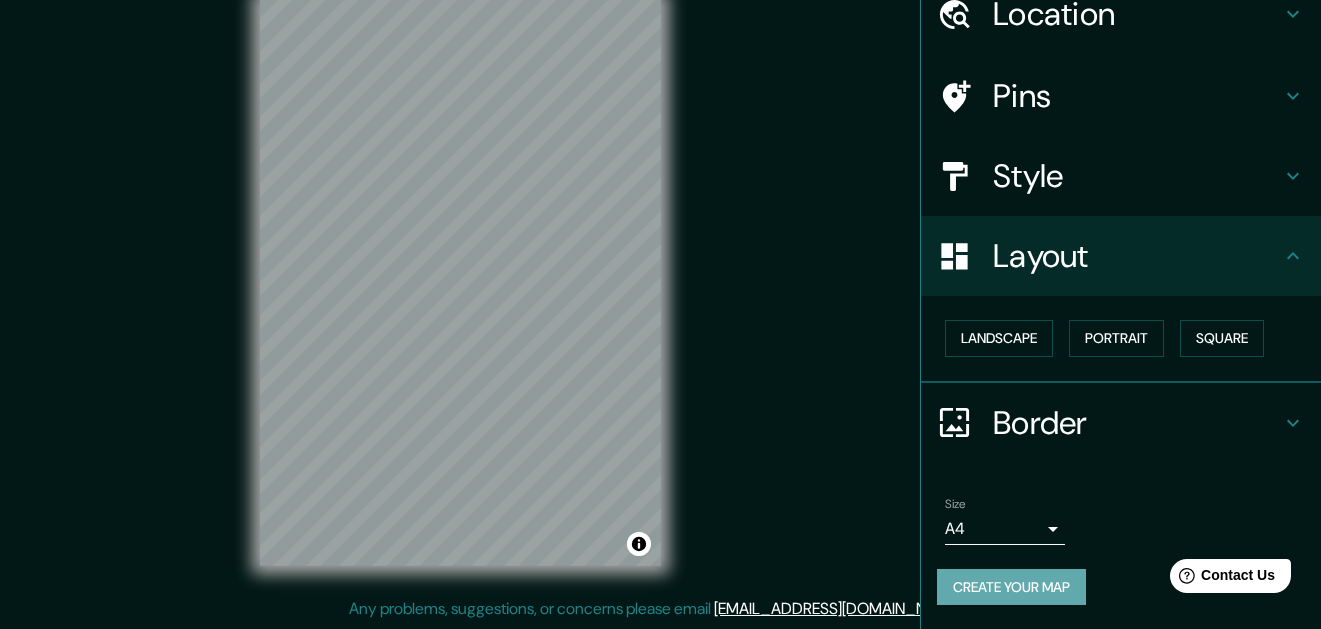 click on "Create your map" at bounding box center (1011, 587) 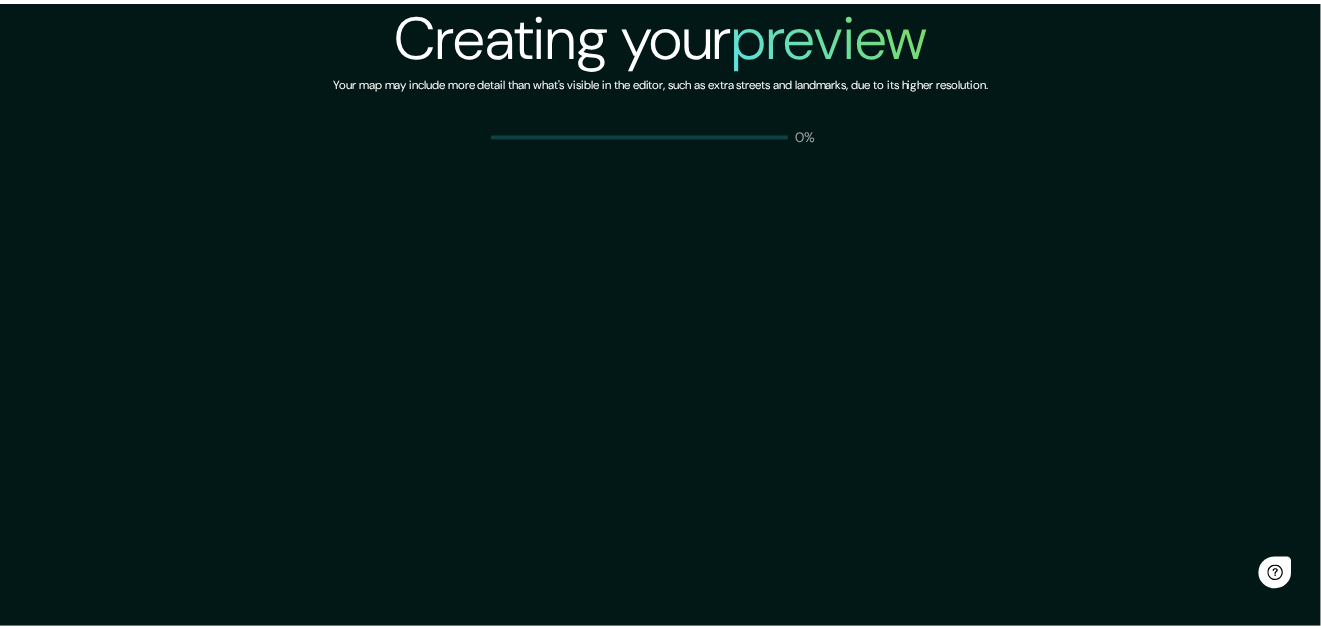 scroll, scrollTop: 0, scrollLeft: 0, axis: both 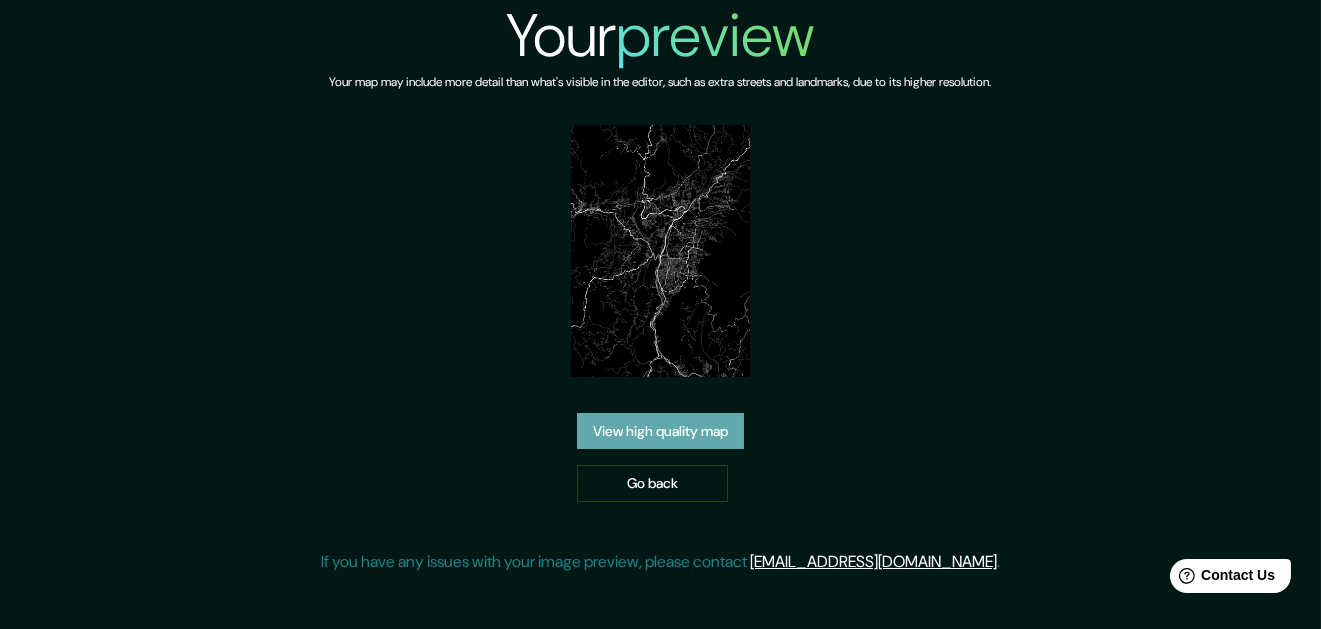 click on "View high quality map" at bounding box center [660, 431] 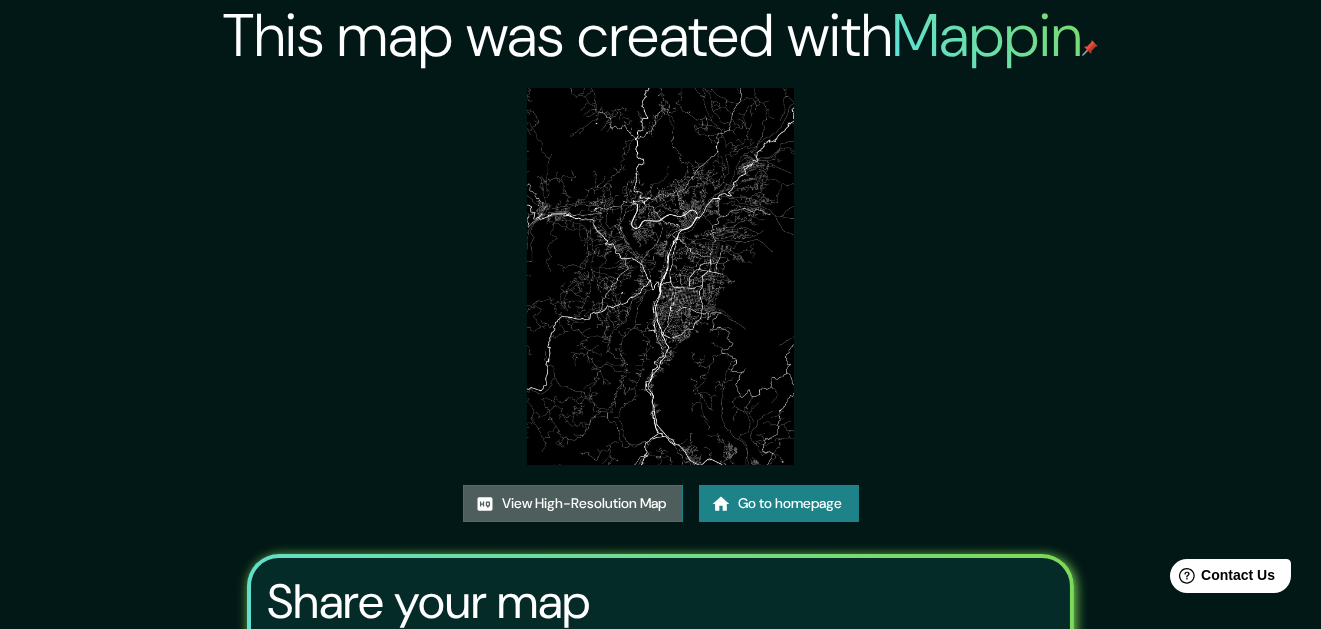 click on "View High-Resolution Map" at bounding box center (573, 503) 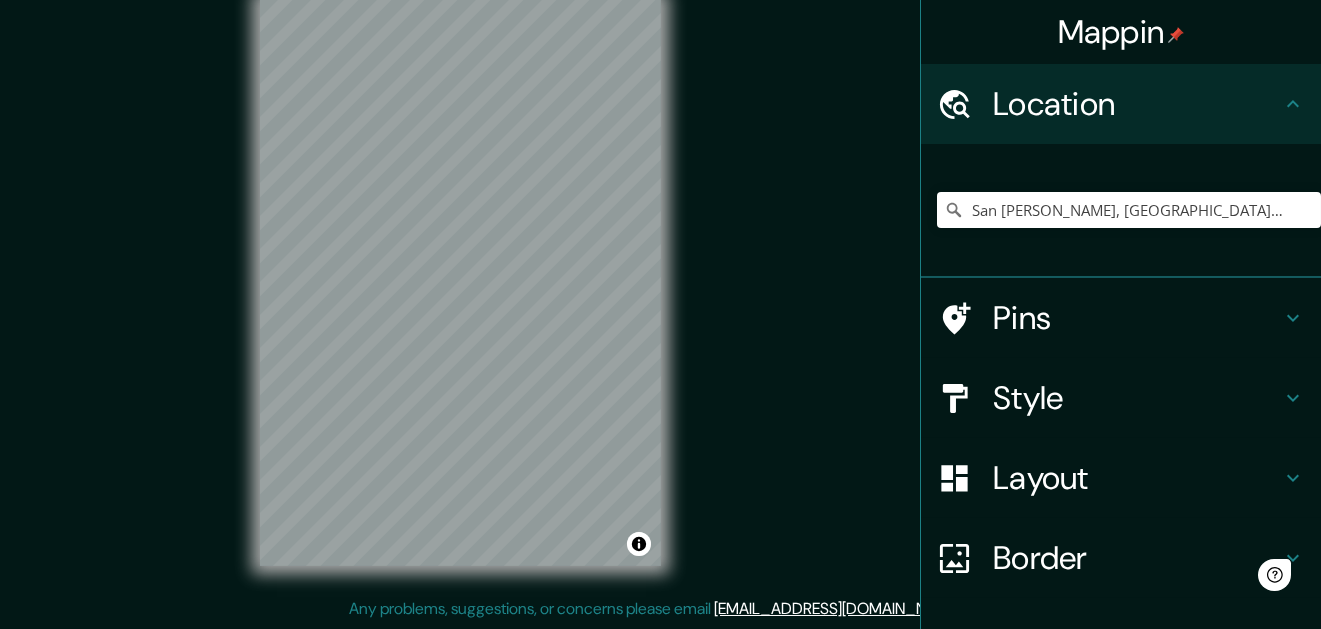 scroll, scrollTop: 0, scrollLeft: 0, axis: both 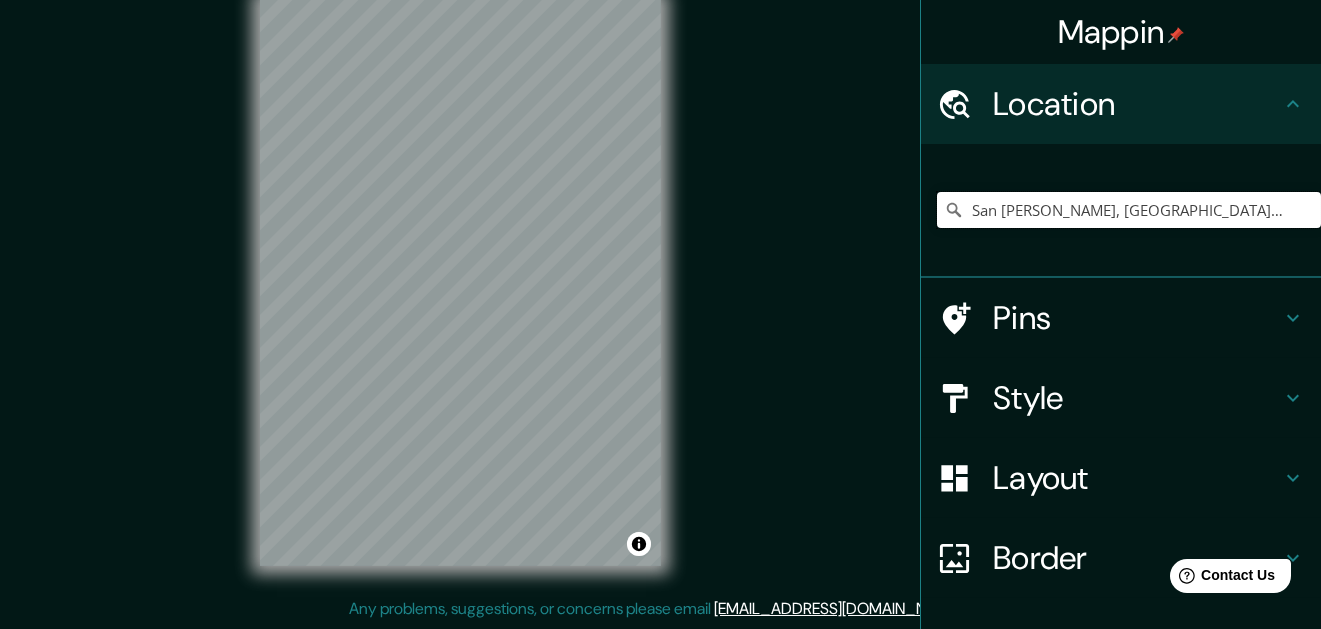 click on "San Cristóbal, Táchira, Venezuela" at bounding box center [1129, 210] 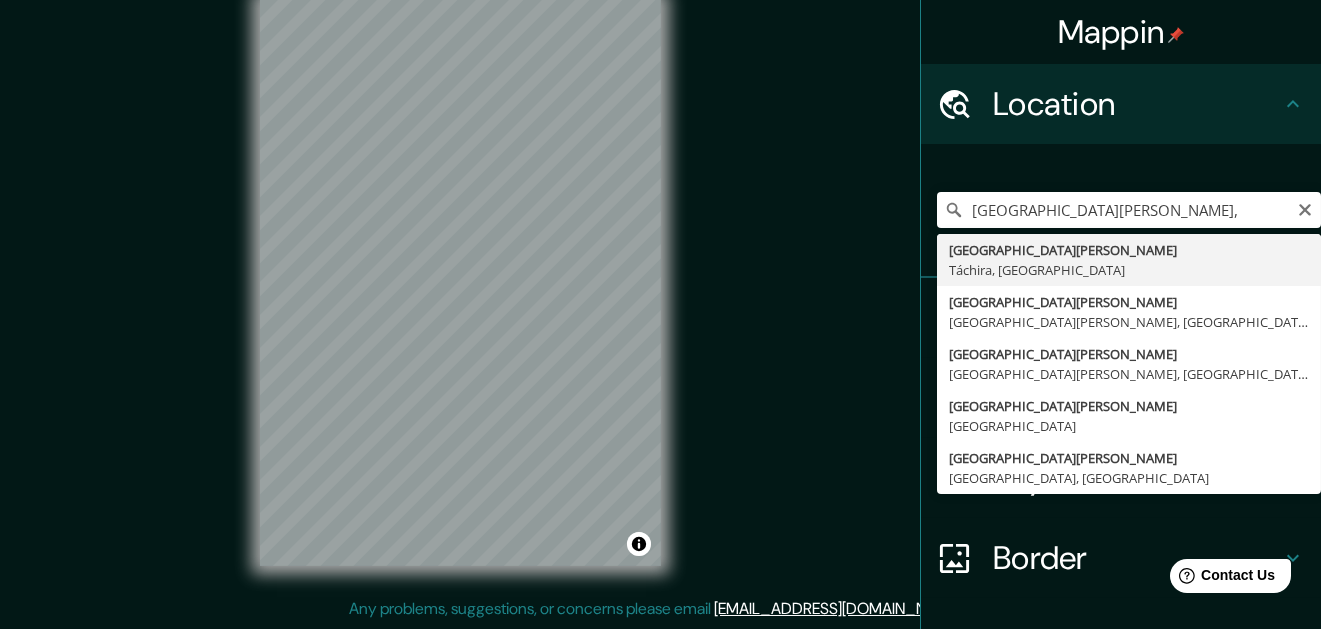 type on "San Cristóbal, Táchira, Venezuela" 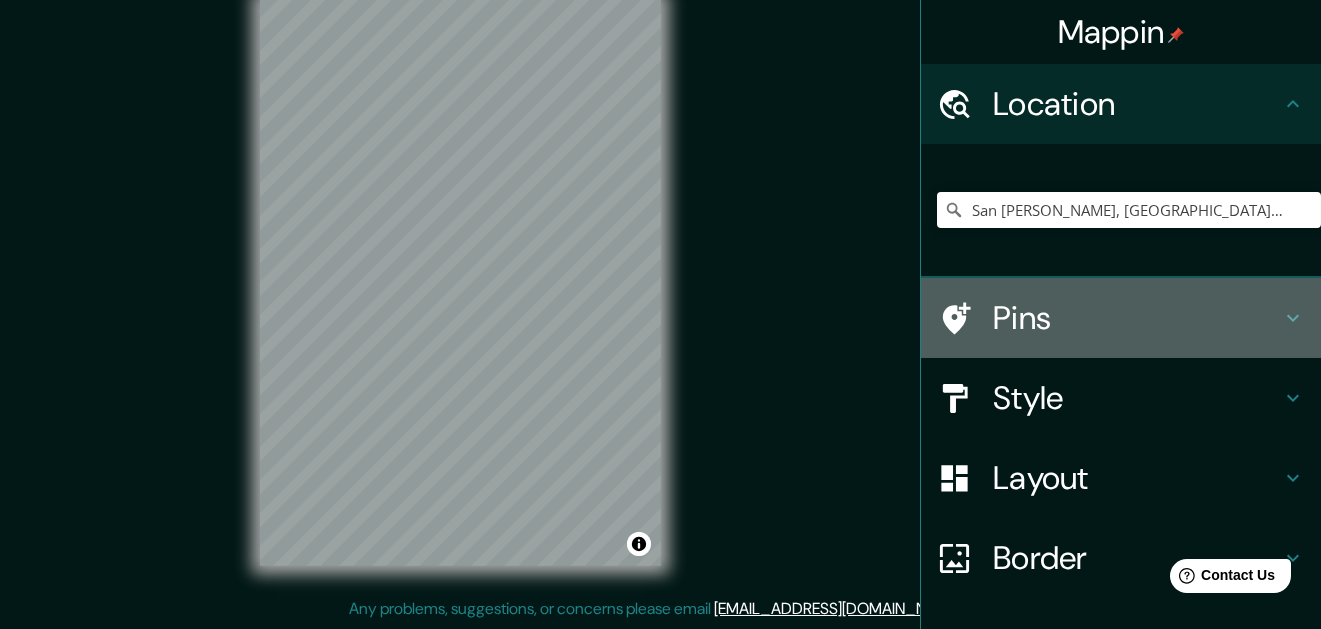 click on "Pins" at bounding box center [1137, 318] 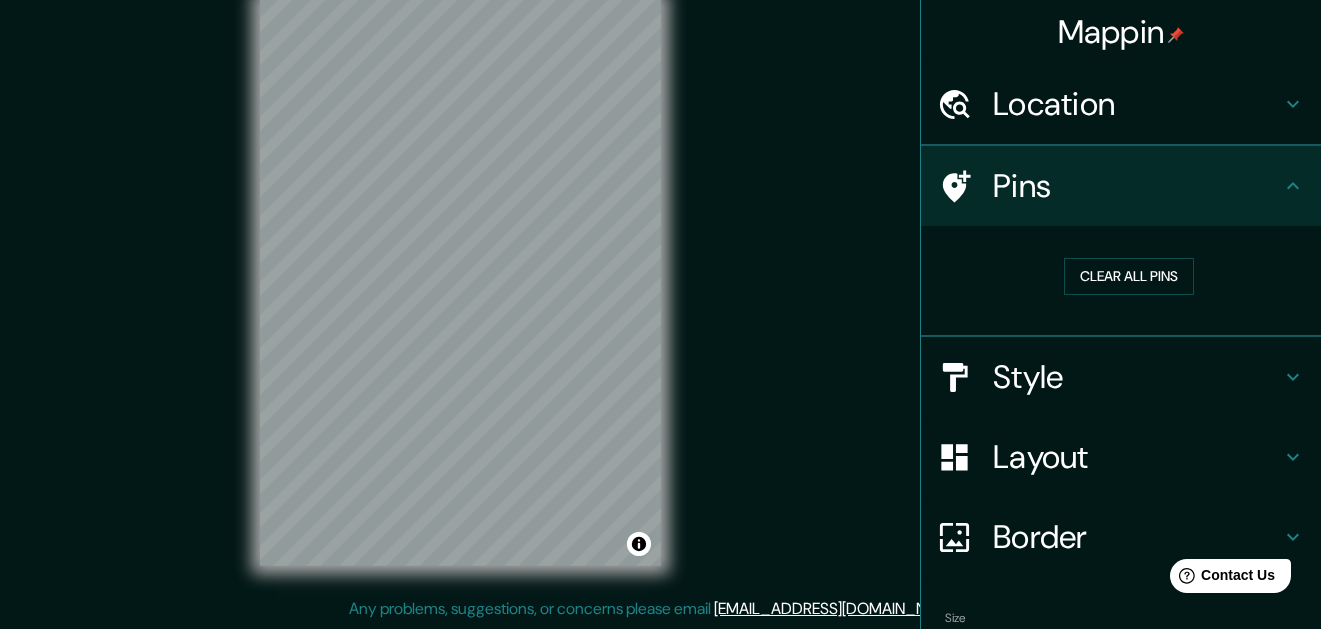 click on "Style" at bounding box center (1137, 377) 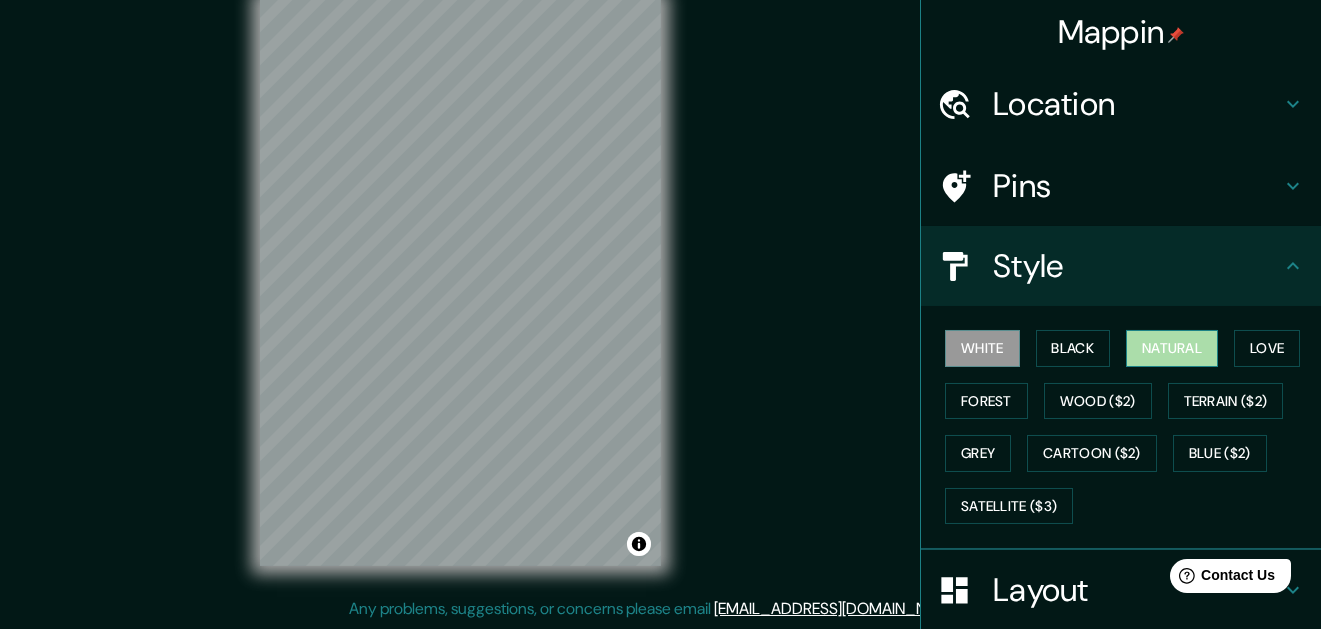 click on "Natural" at bounding box center (1172, 348) 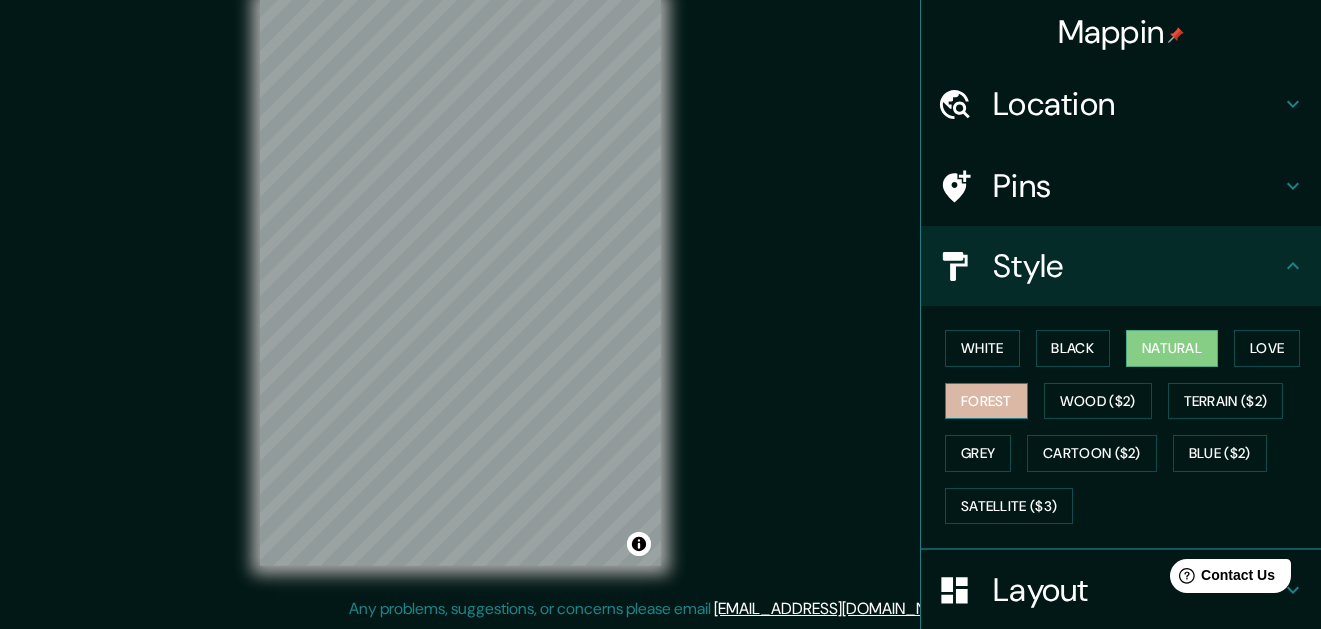 click on "Forest" at bounding box center (986, 401) 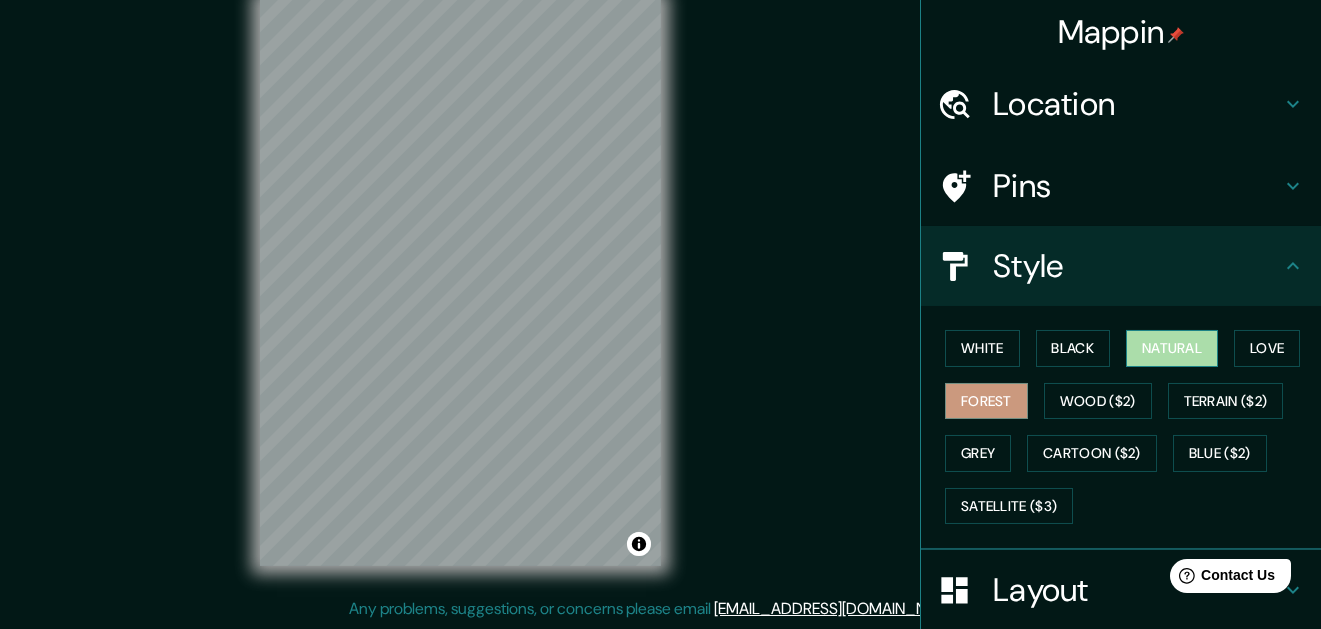 click on "Natural" at bounding box center (1172, 348) 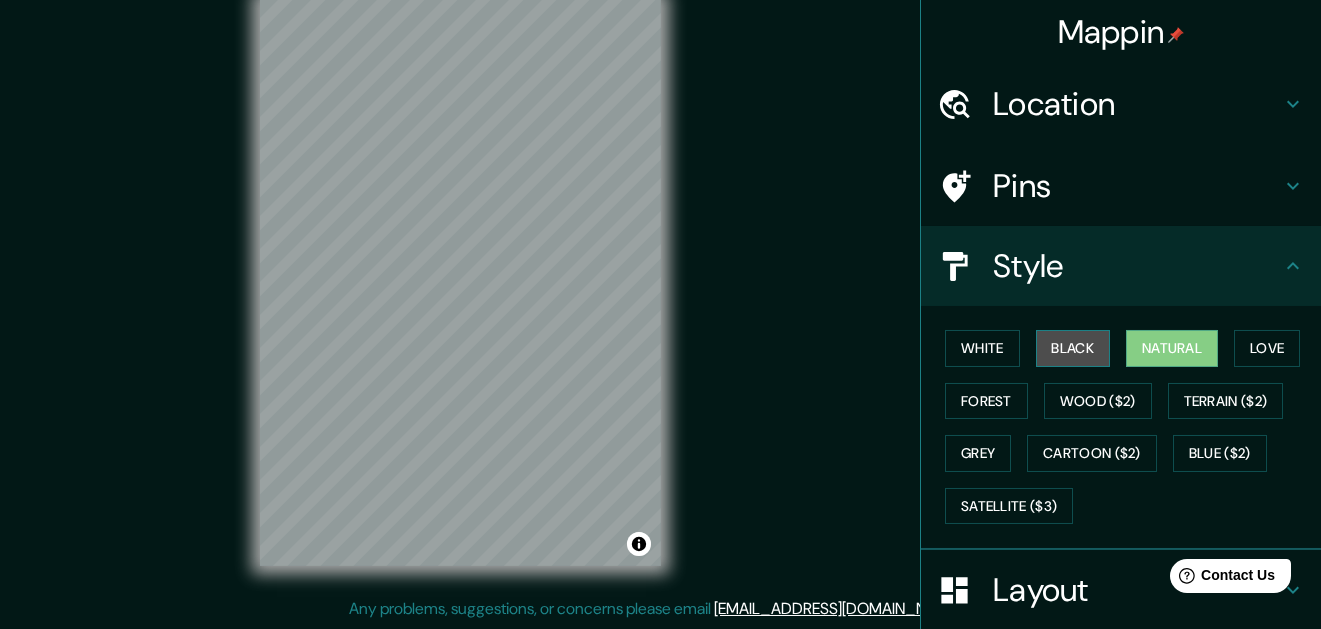 click on "Black" at bounding box center (1073, 348) 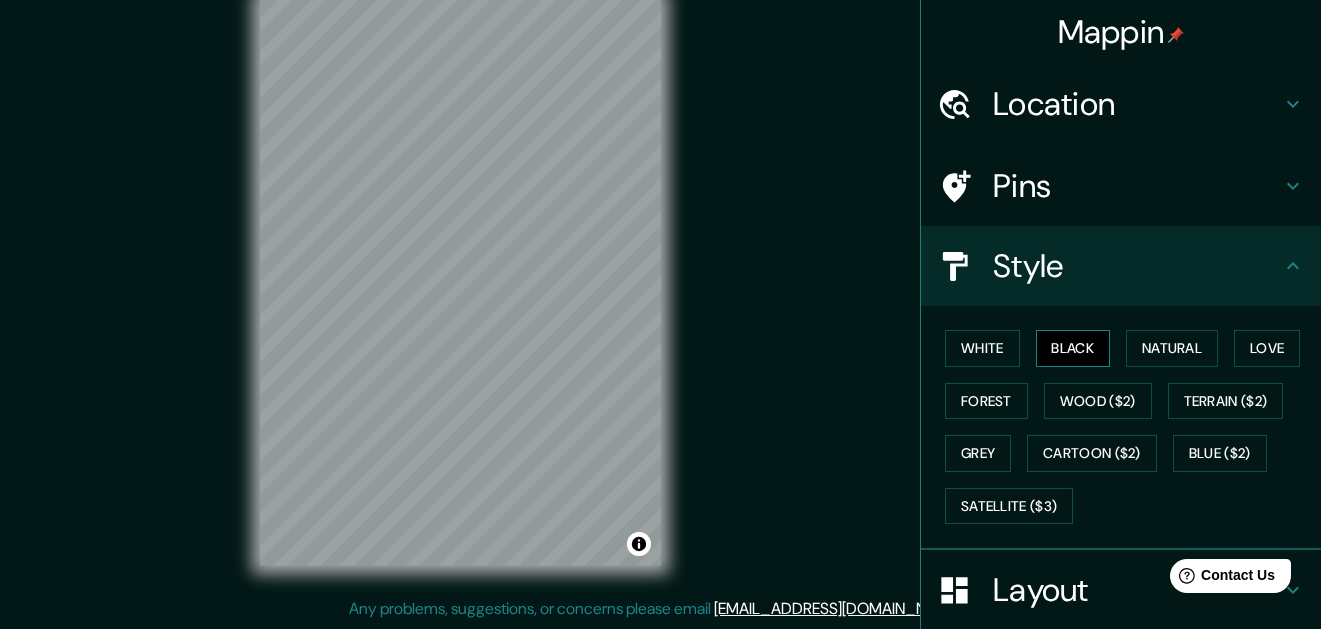 drag, startPoint x: 954, startPoint y: 429, endPoint x: 1046, endPoint y: 432, distance: 92.0489 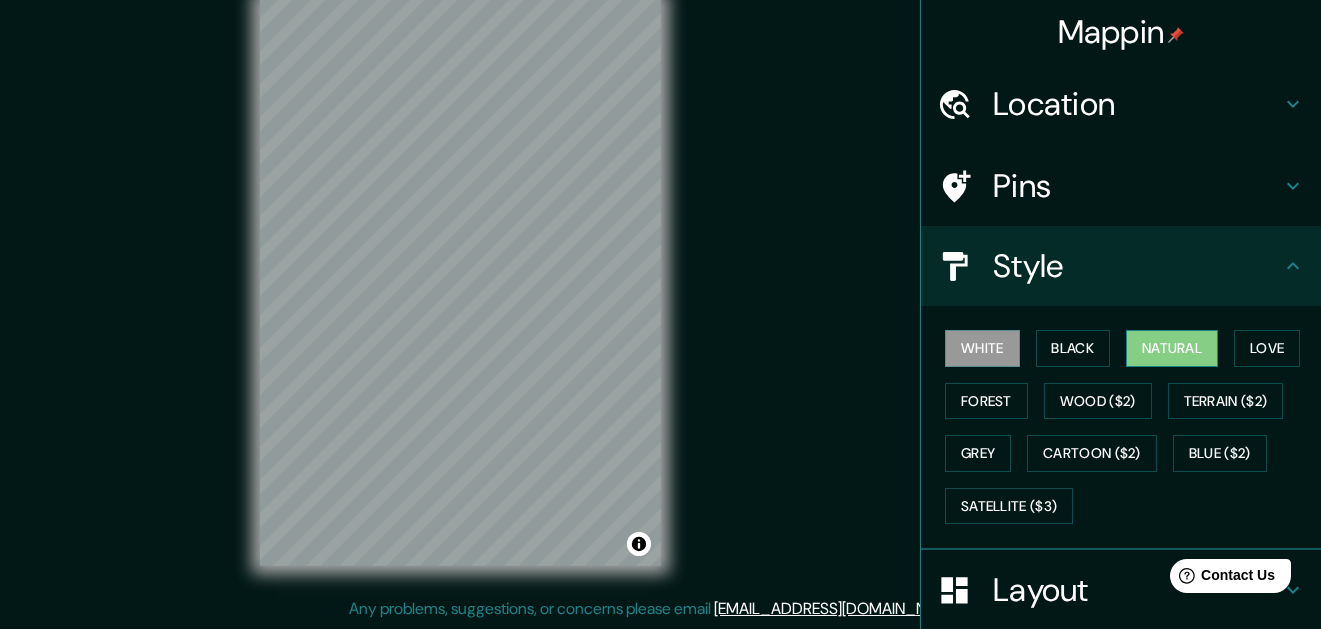 click on "Natural" at bounding box center [1172, 348] 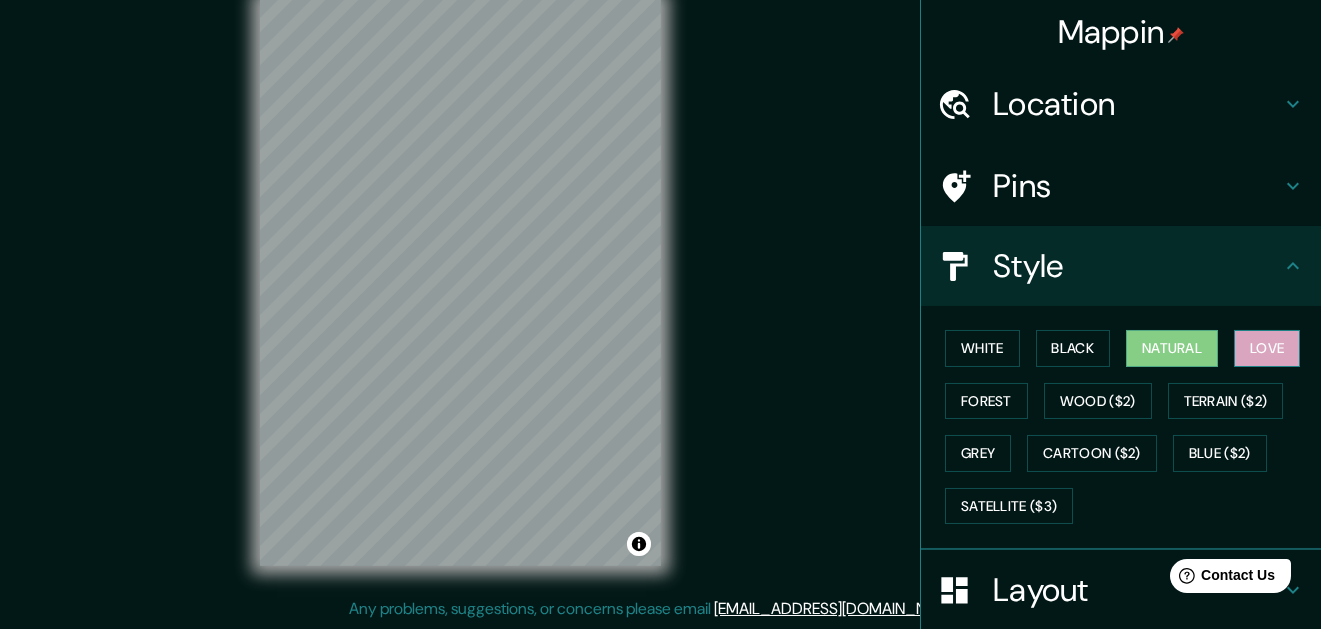 click on "Love" at bounding box center [1267, 348] 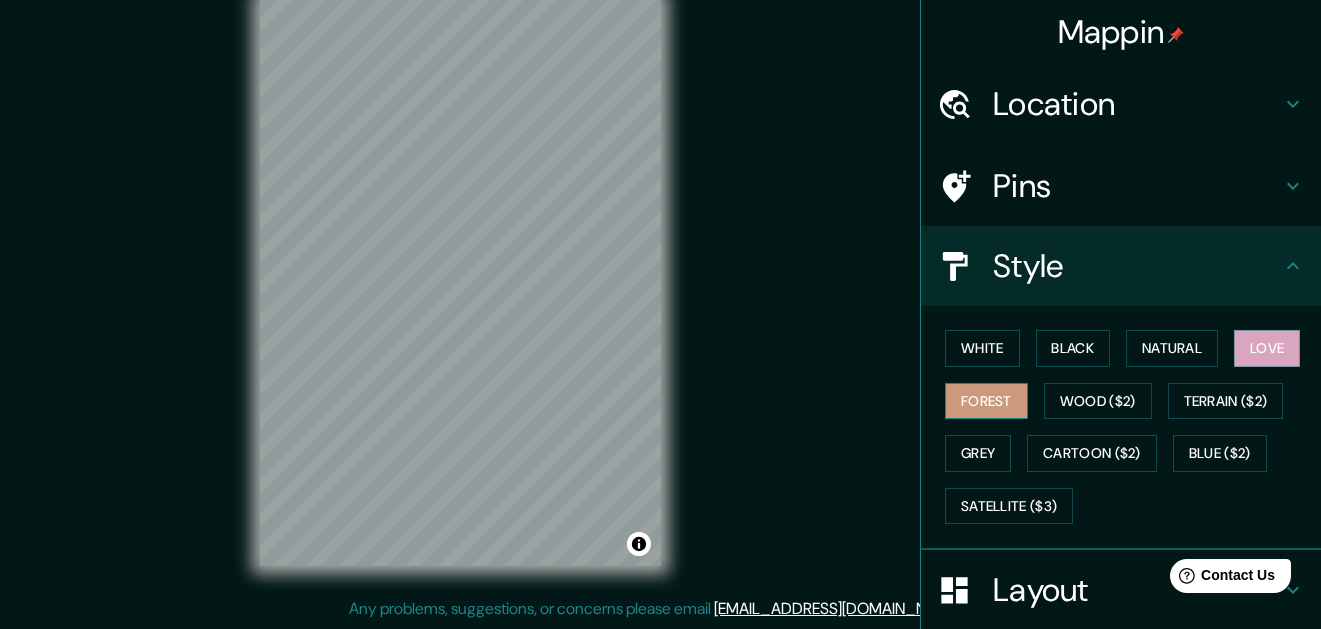 click on "Forest" at bounding box center (986, 401) 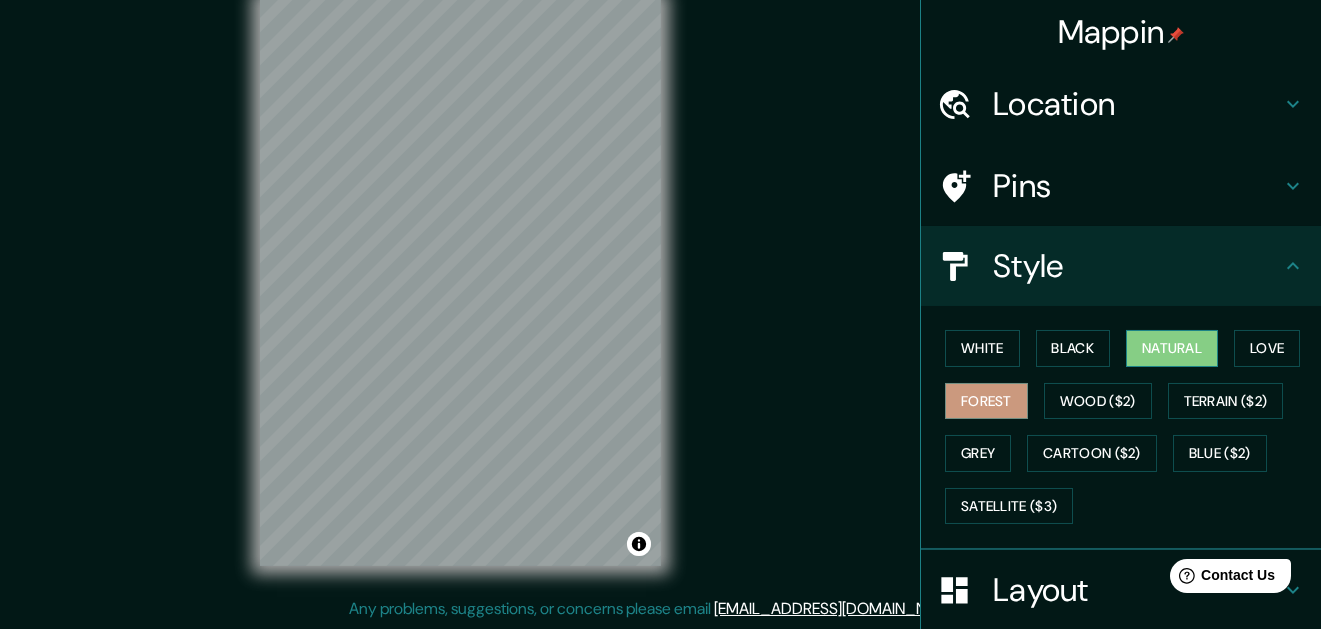 click on "Natural" at bounding box center (1172, 348) 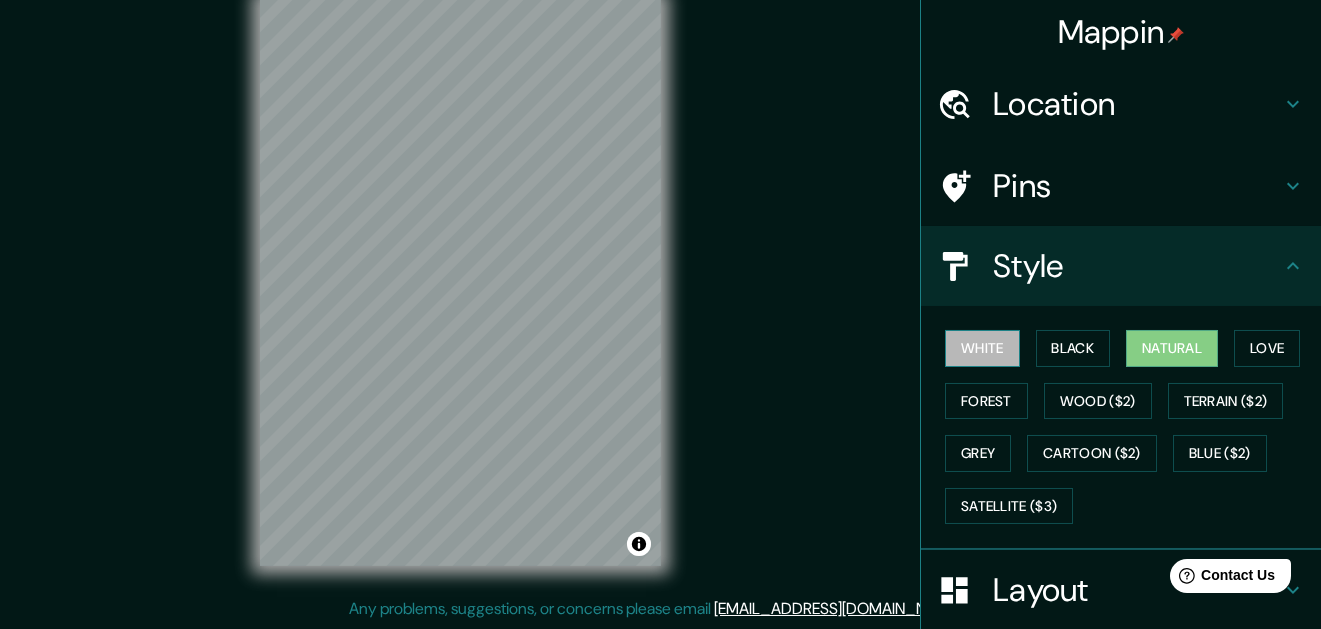 click on "White" at bounding box center (982, 348) 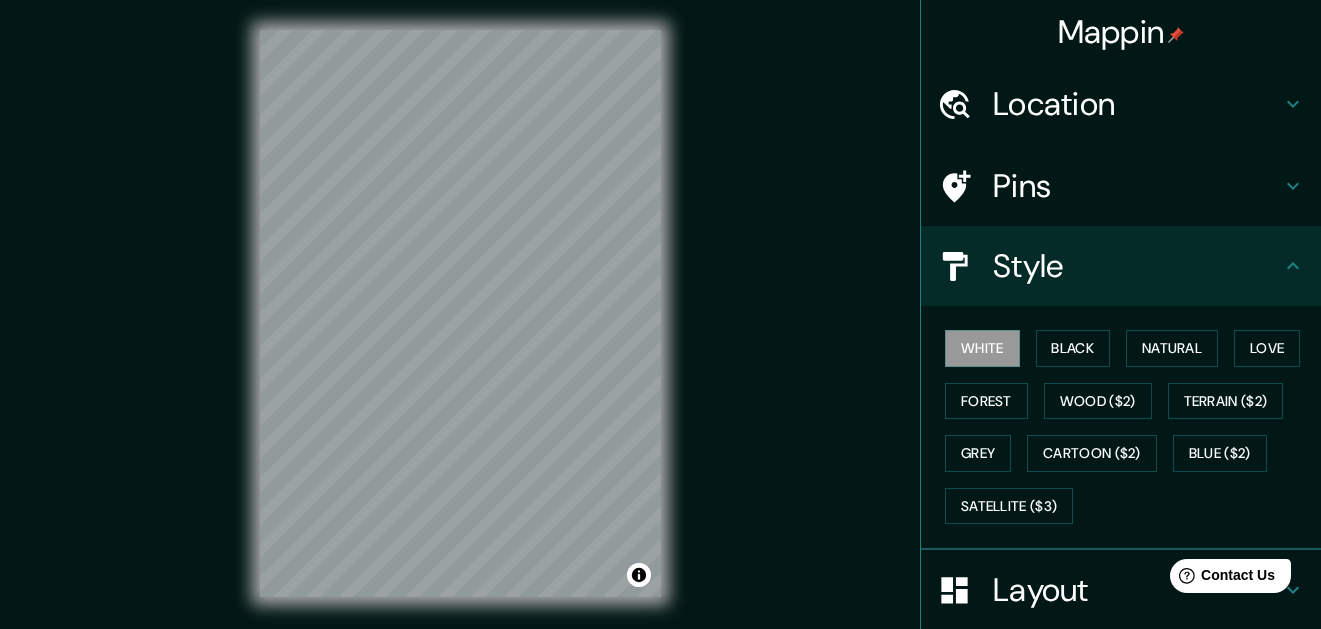 scroll, scrollTop: 0, scrollLeft: 0, axis: both 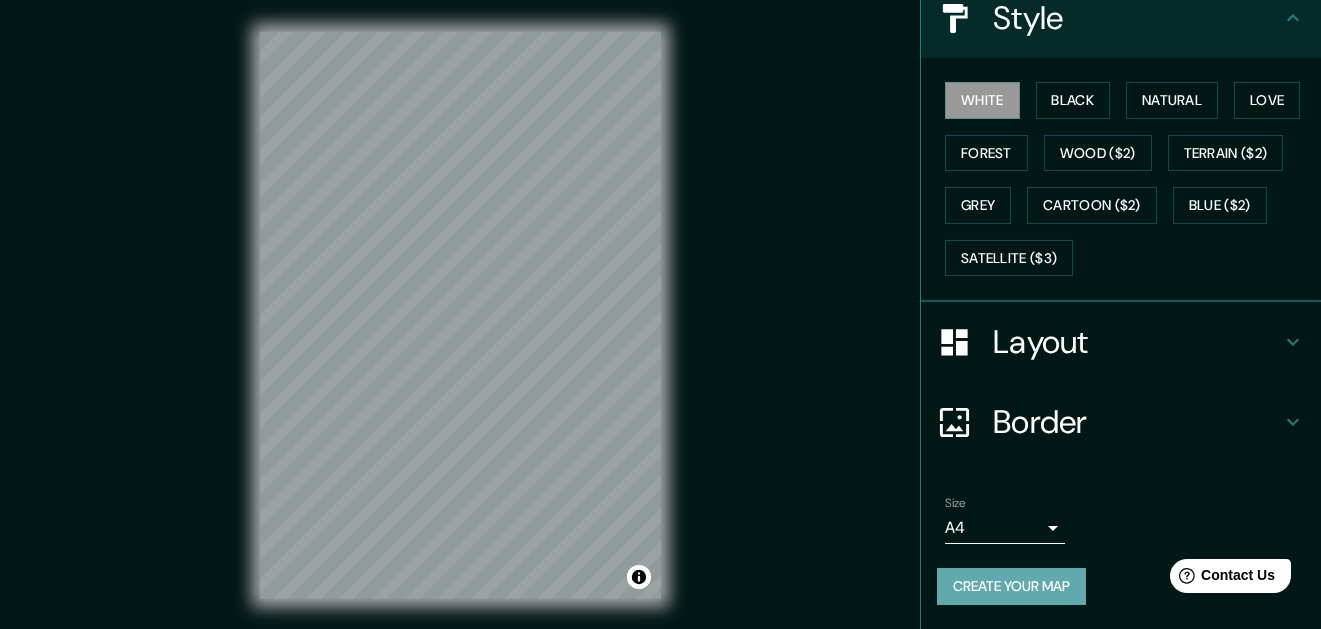 click on "Create your map" at bounding box center (1011, 586) 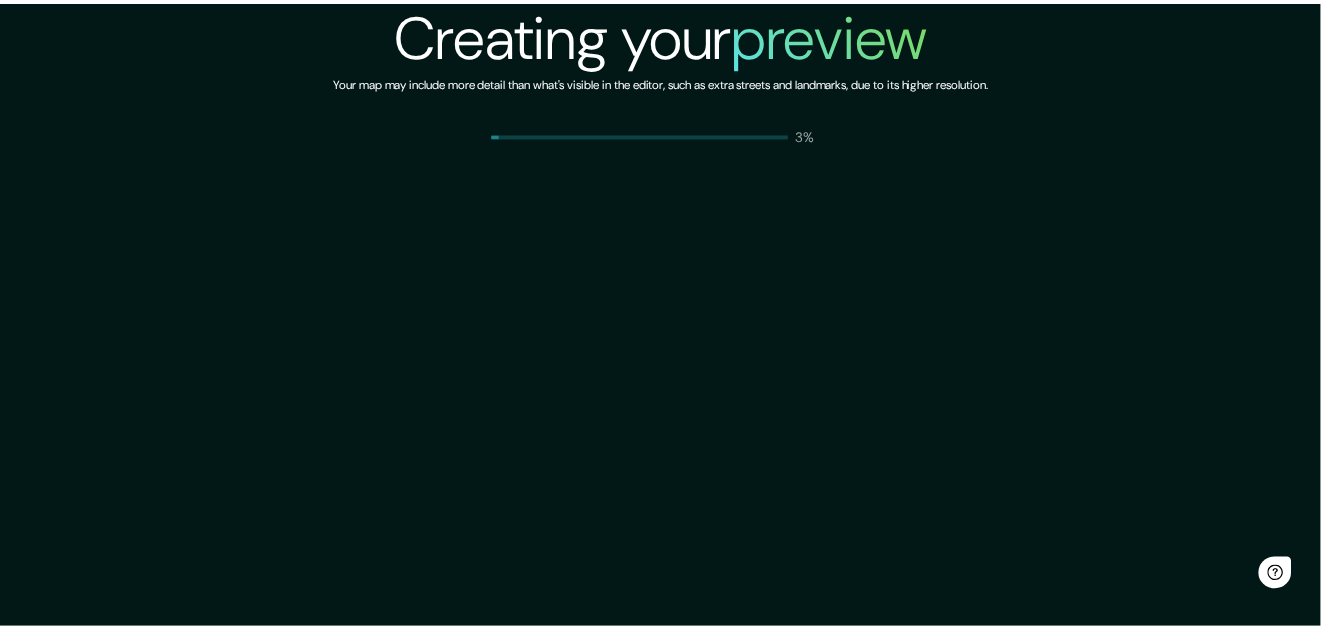 scroll, scrollTop: 0, scrollLeft: 0, axis: both 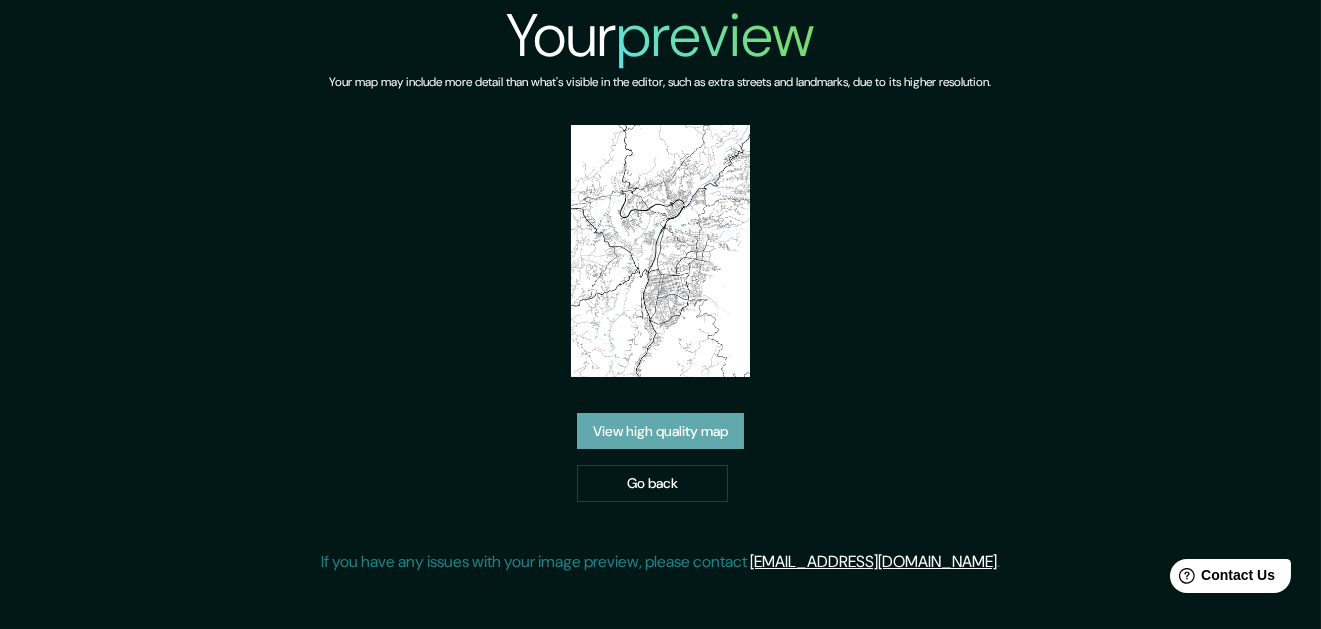 click on "View high quality map" at bounding box center [660, 431] 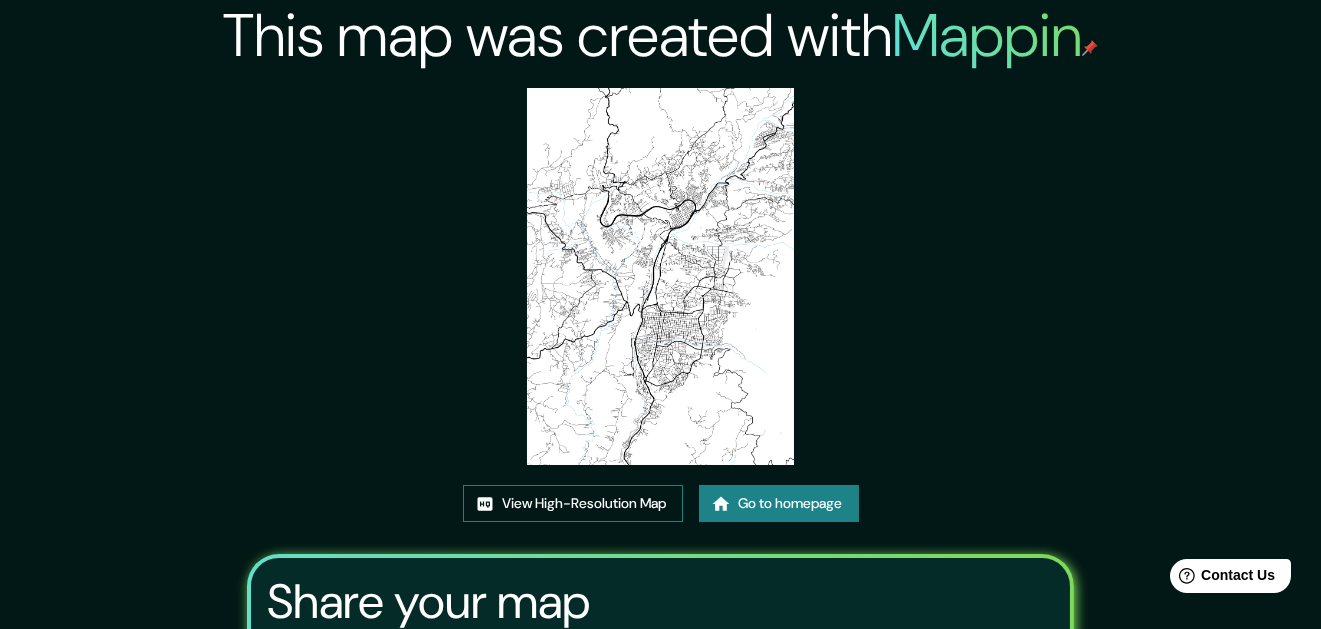 click on "View High-Resolution Map" at bounding box center [573, 503] 